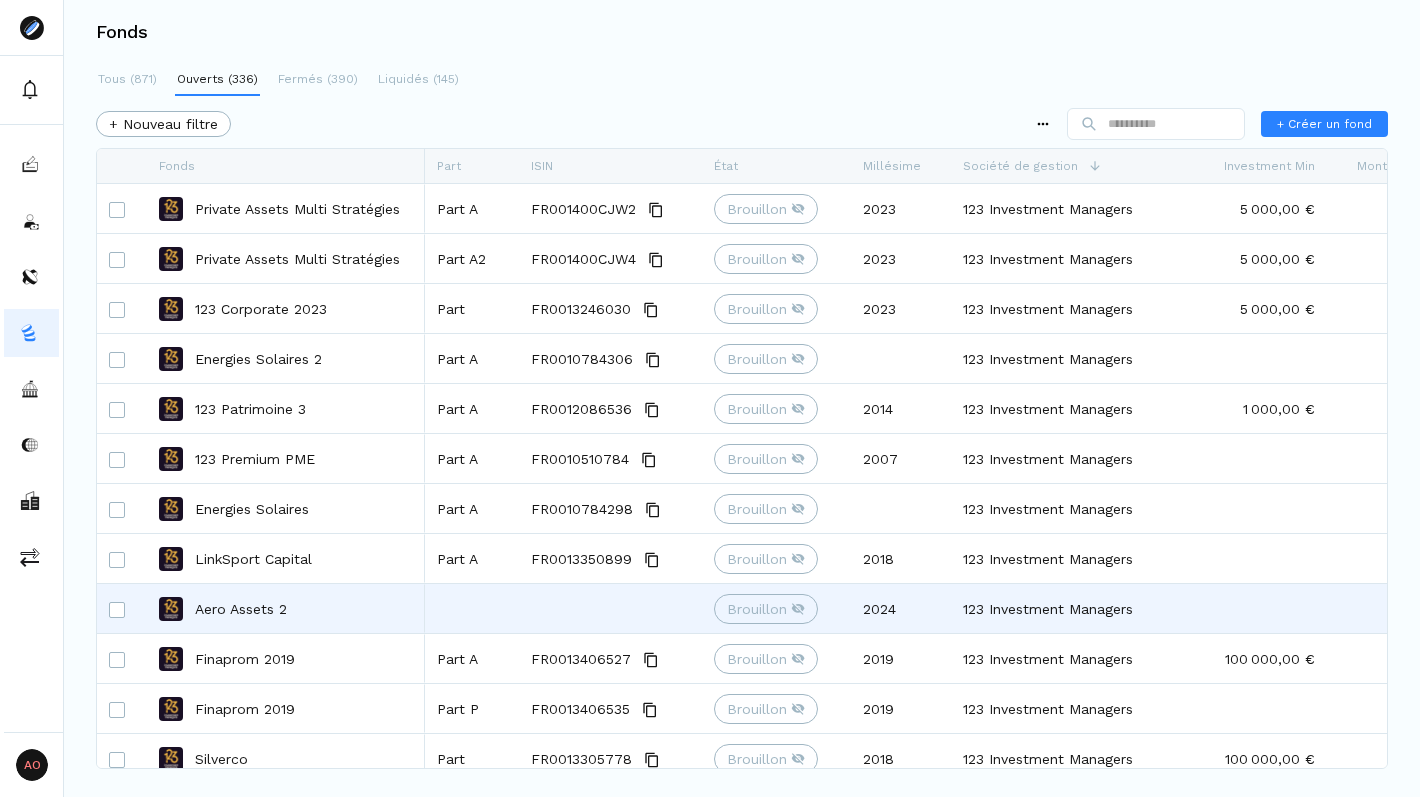 scroll, scrollTop: 0, scrollLeft: 0, axis: both 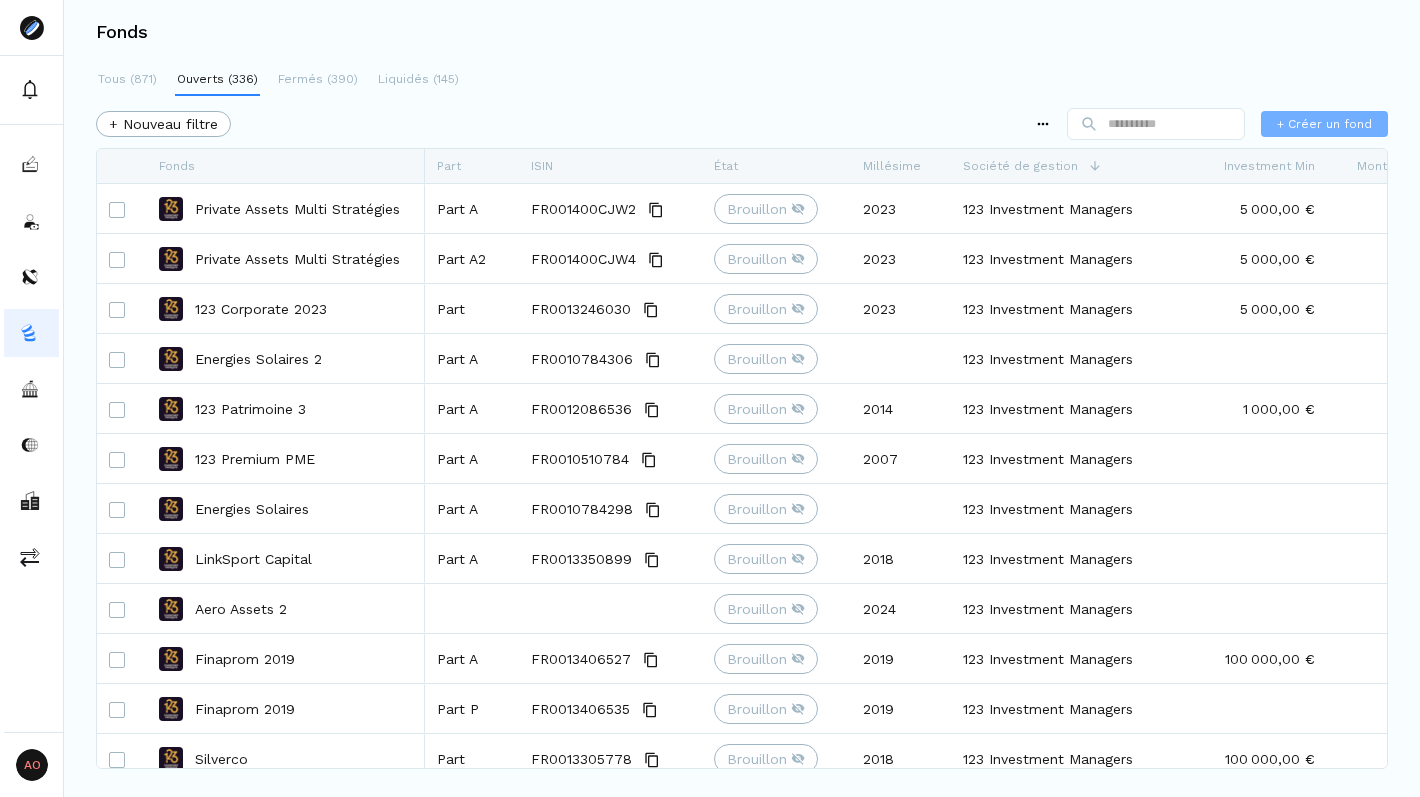 click on "+ Créer un fond" at bounding box center (1324, 124) 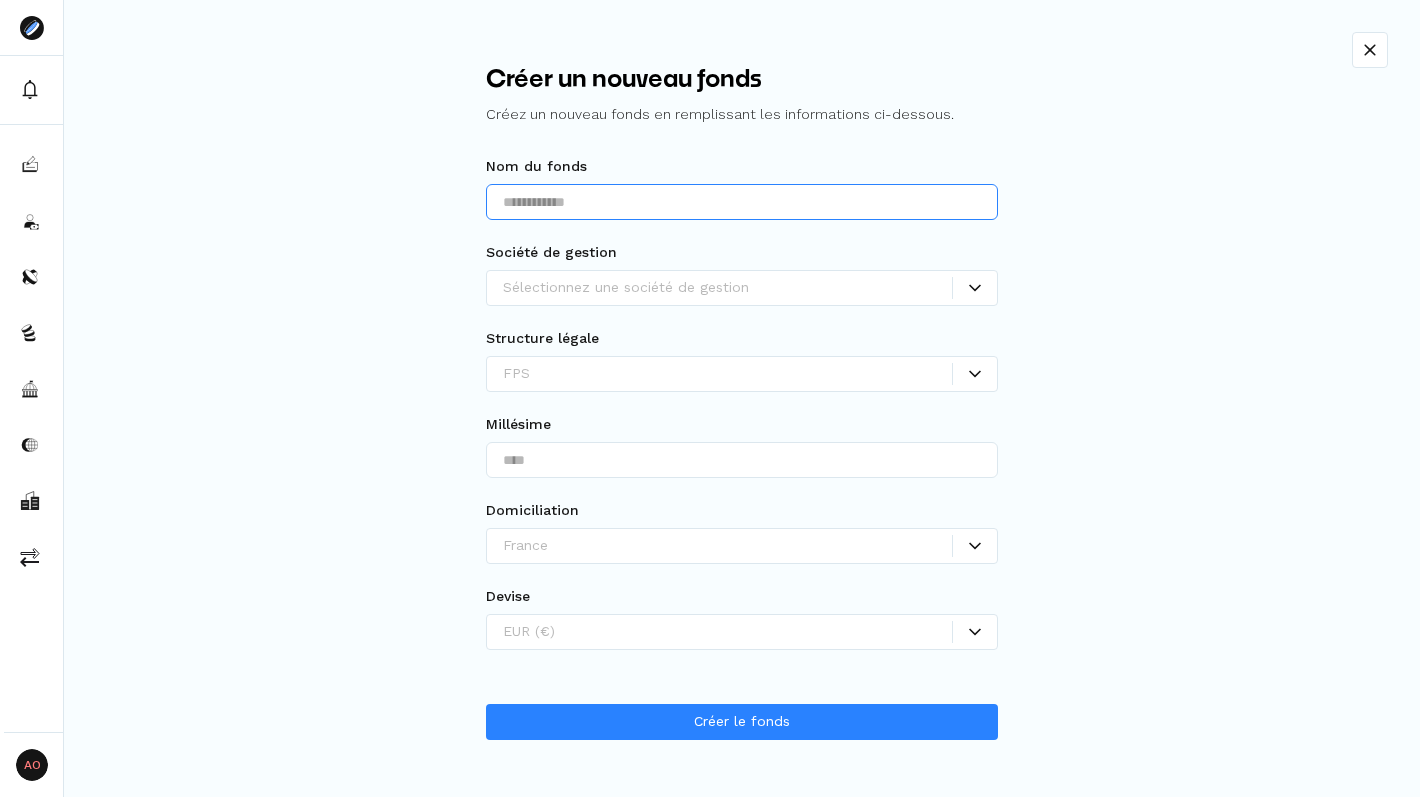 click at bounding box center (742, 202) 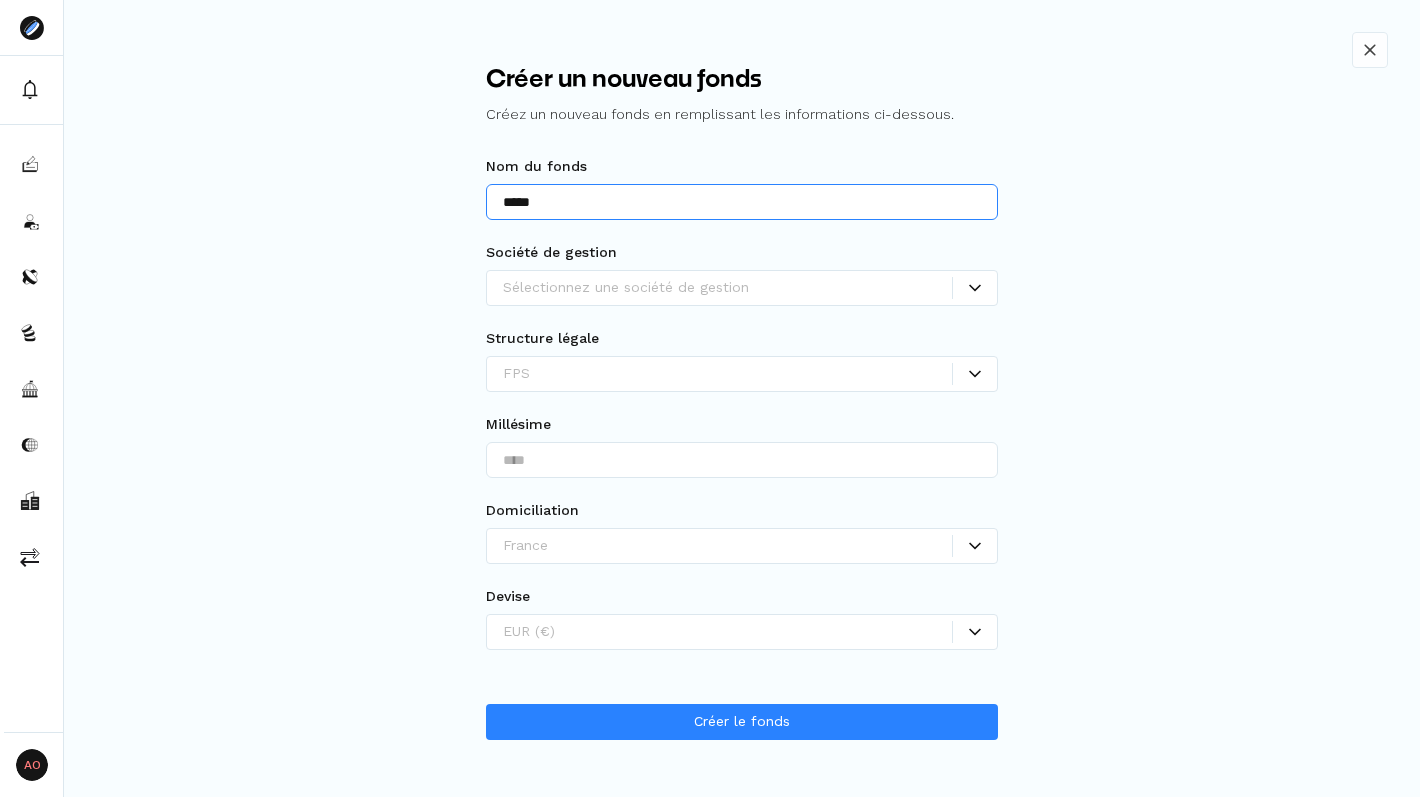 type on "*****" 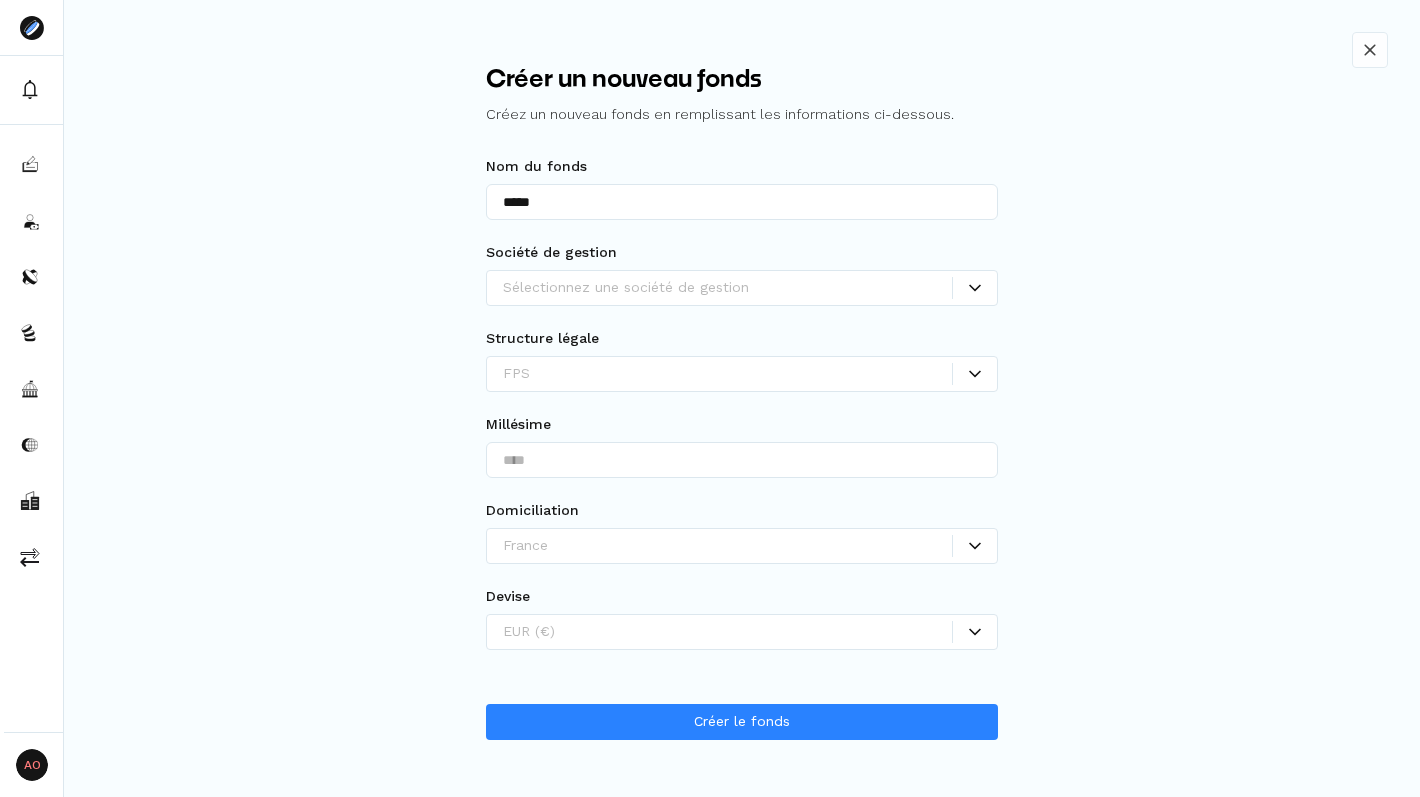 click at bounding box center (1370, 50) 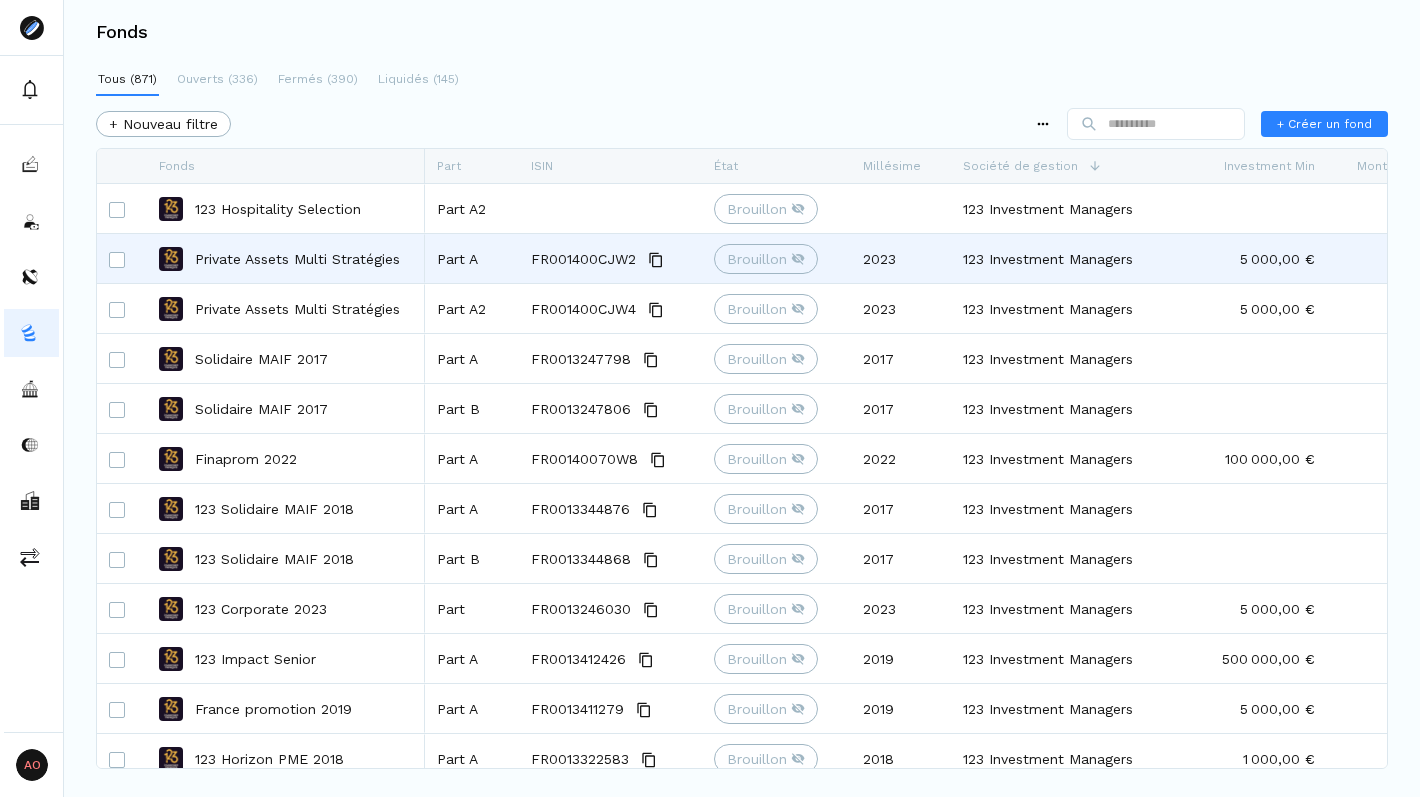click on "Private Assets Multi Stratégies" at bounding box center (297, 259) 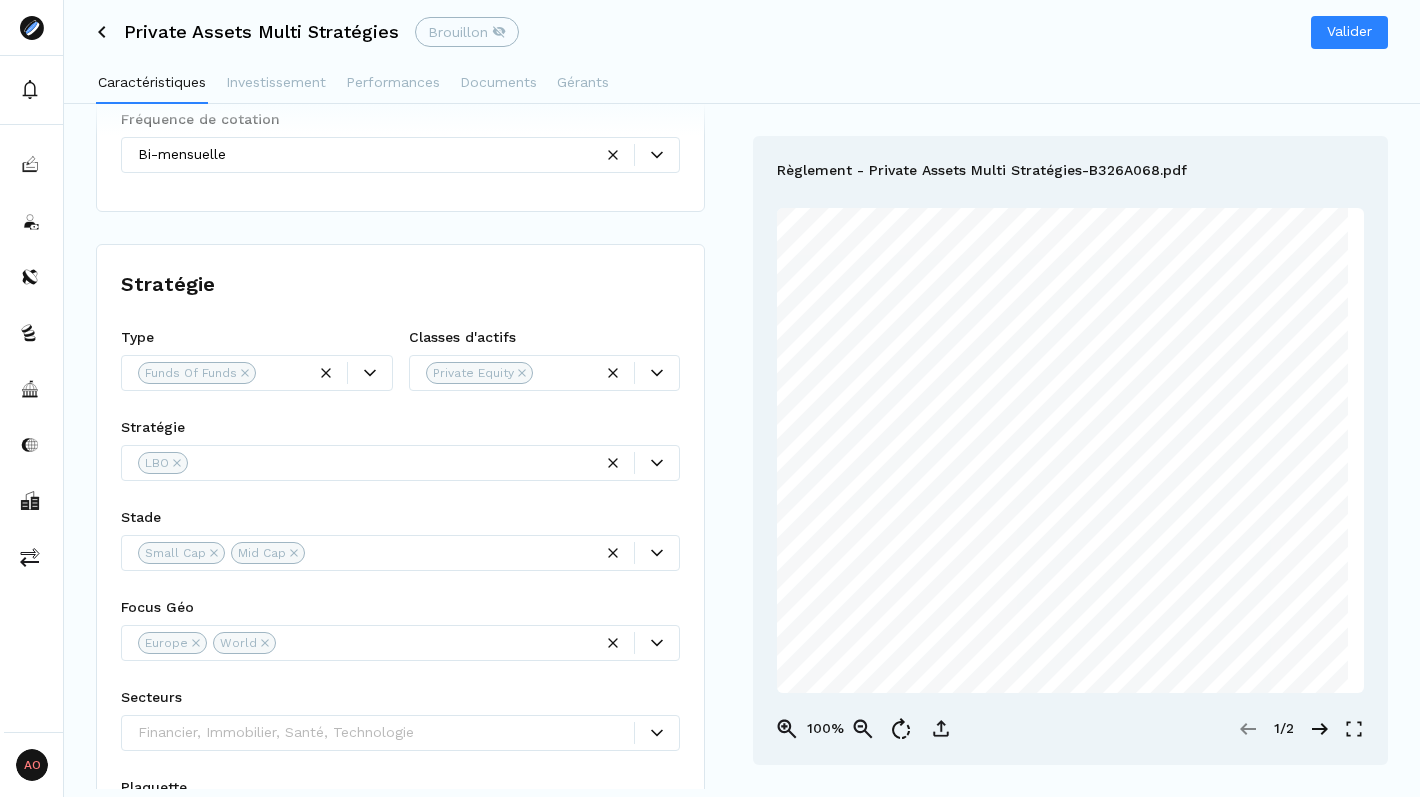 scroll, scrollTop: 1918, scrollLeft: 0, axis: vertical 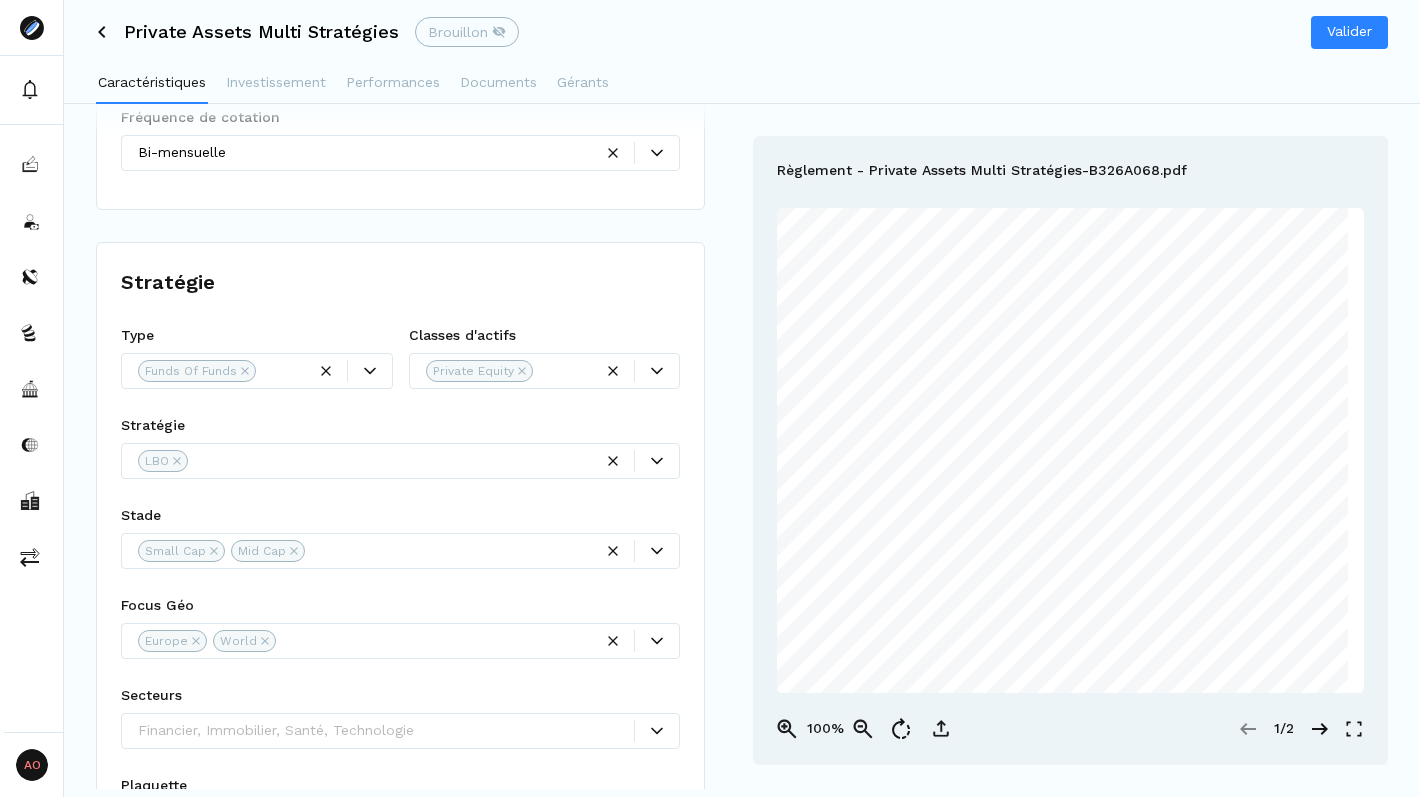click 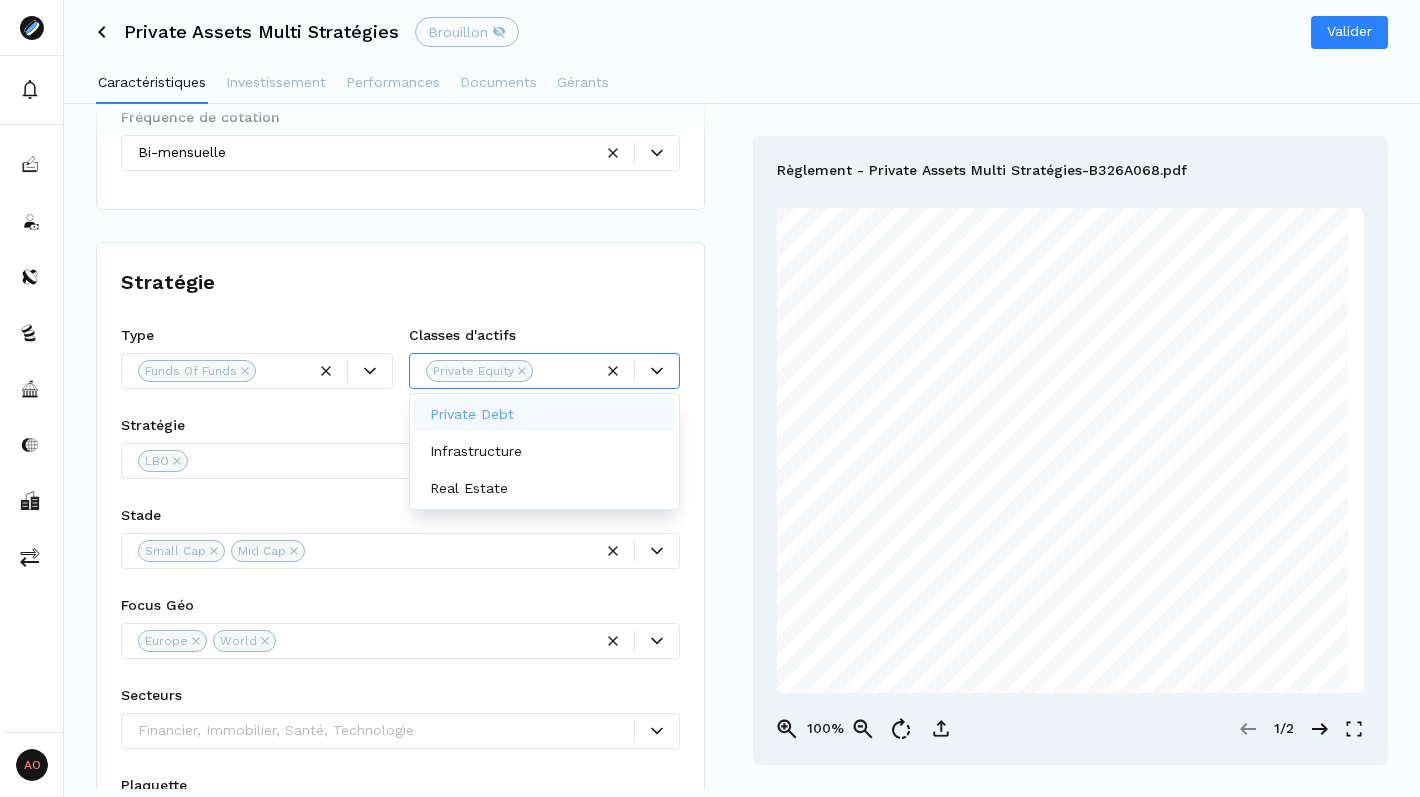 click on "Private Debt" at bounding box center (472, 414) 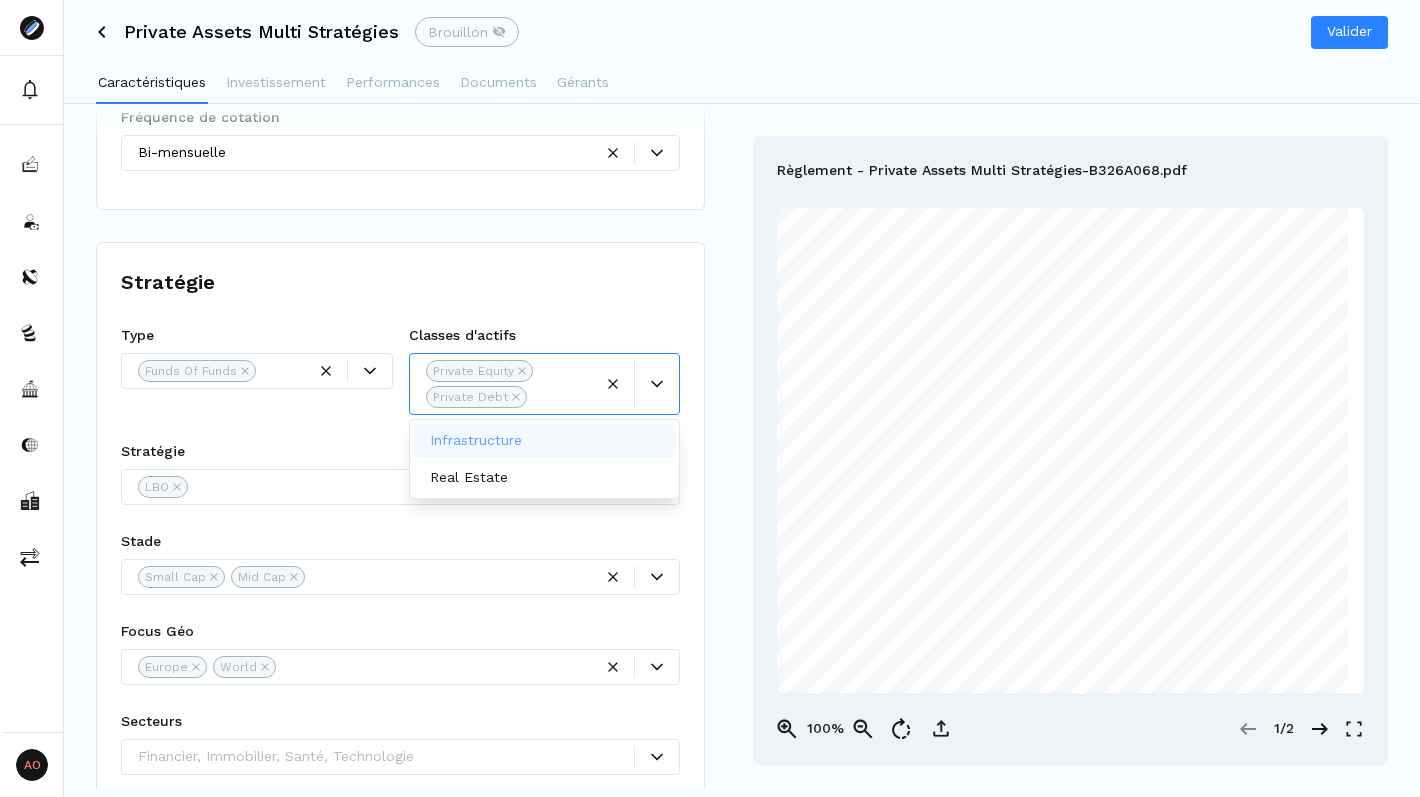 click 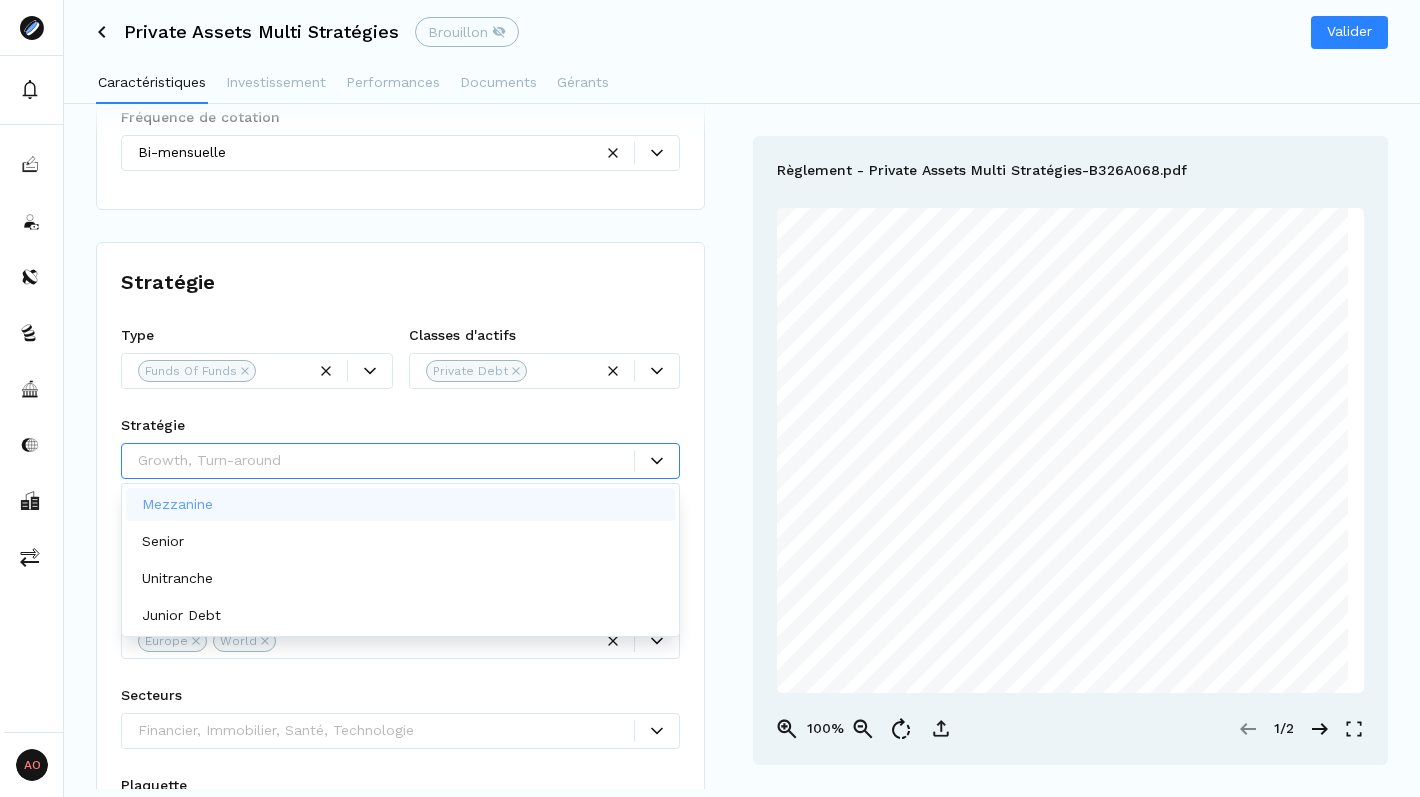 click at bounding box center (386, 460) 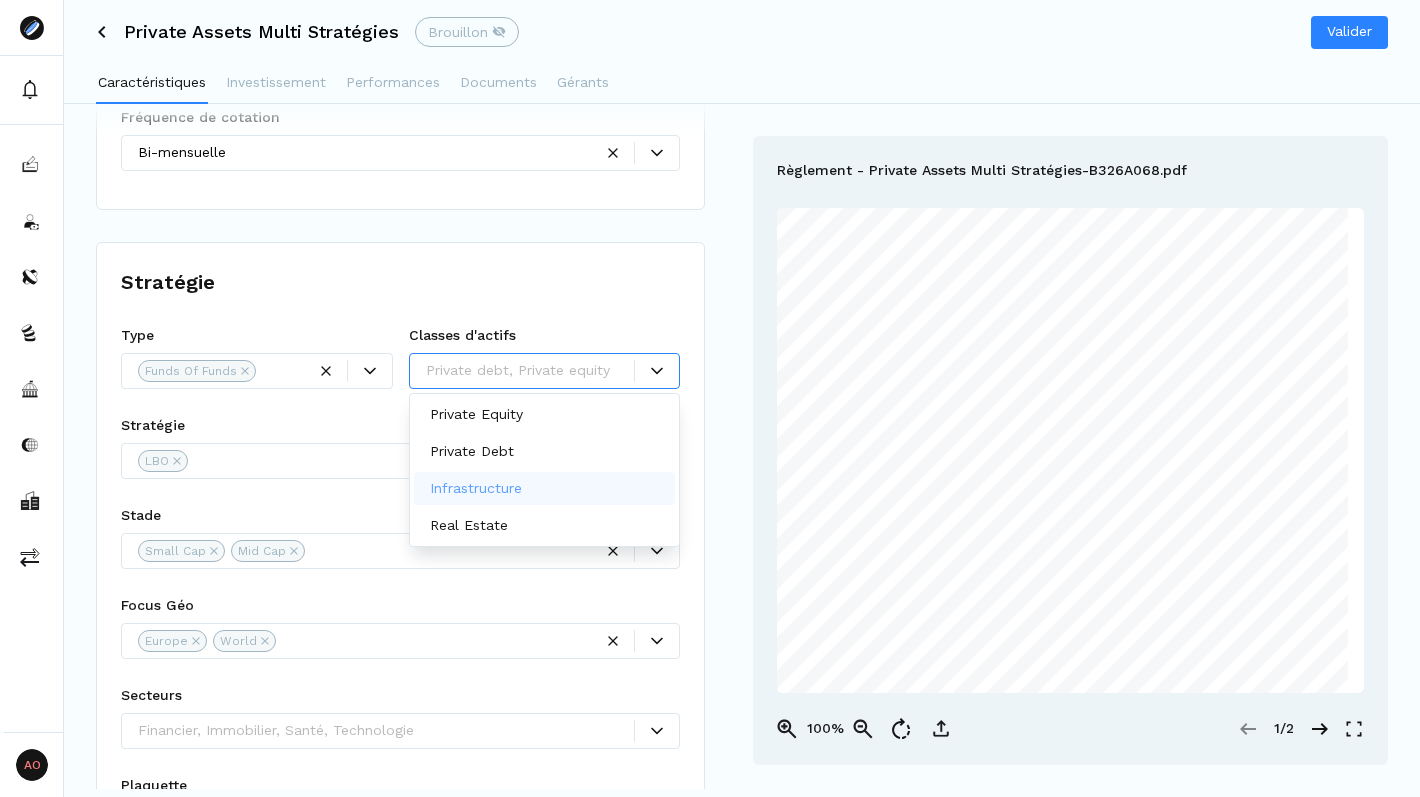click on "Infrastructure" at bounding box center [476, 488] 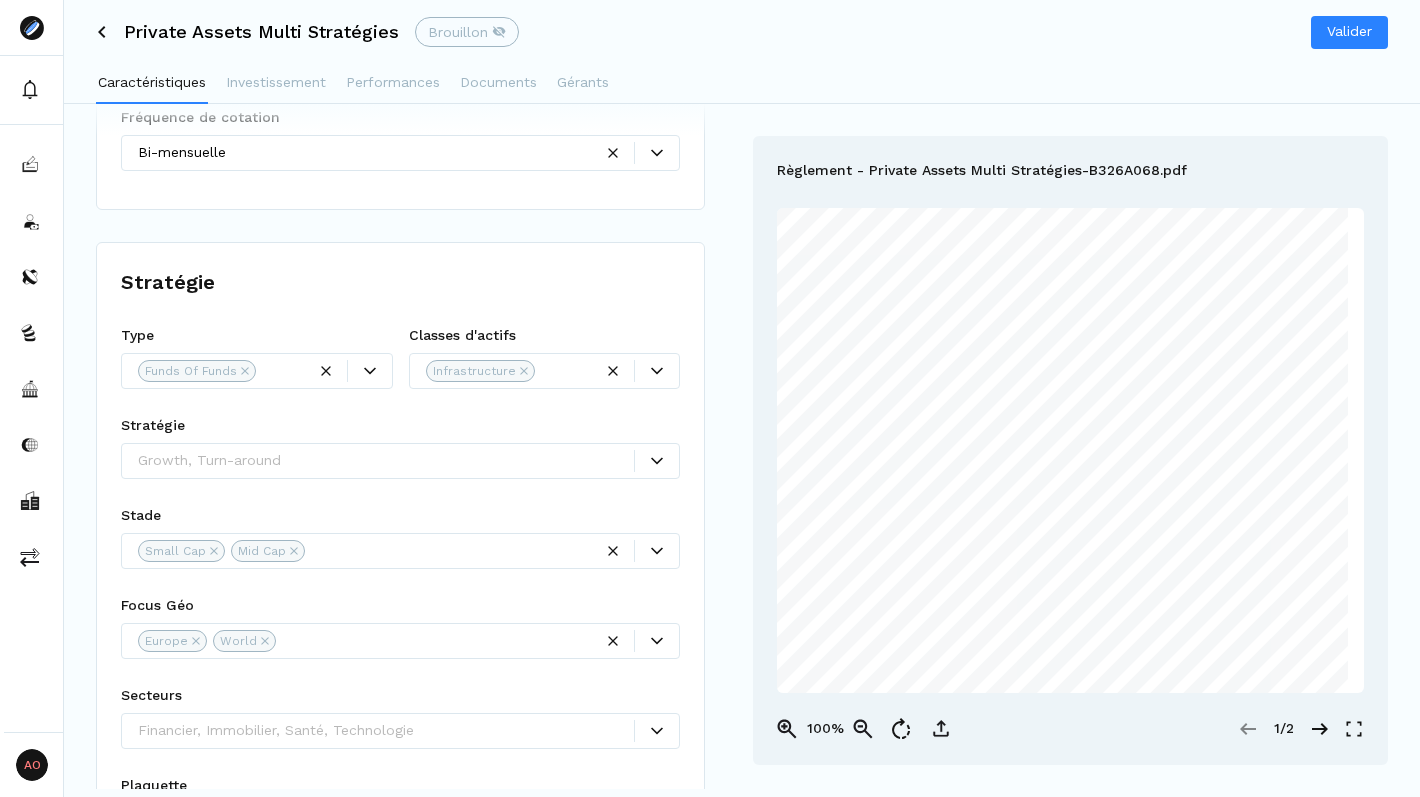 click on "Stratégie Growth, Turn-around" at bounding box center [400, 454] 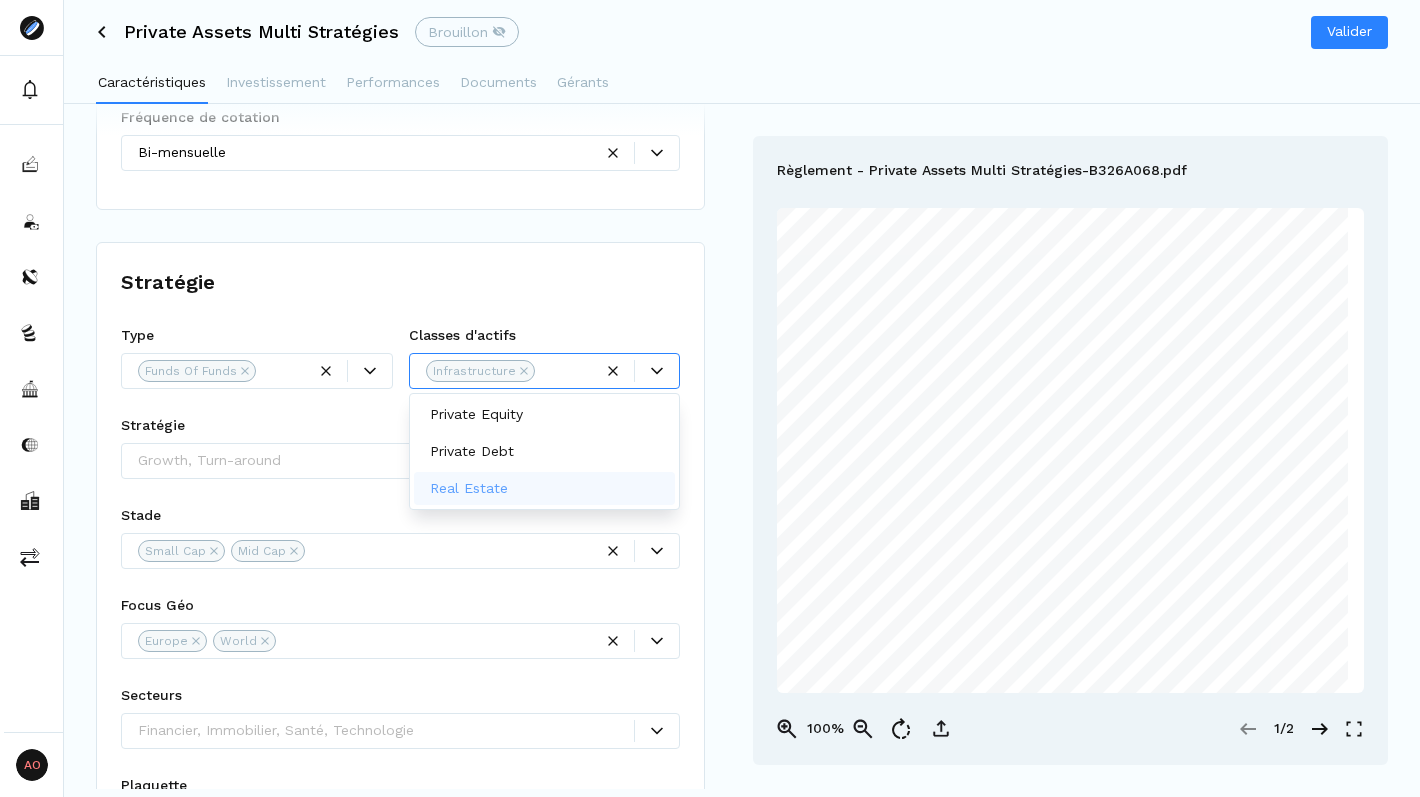 click on "Real Estate" at bounding box center [469, 488] 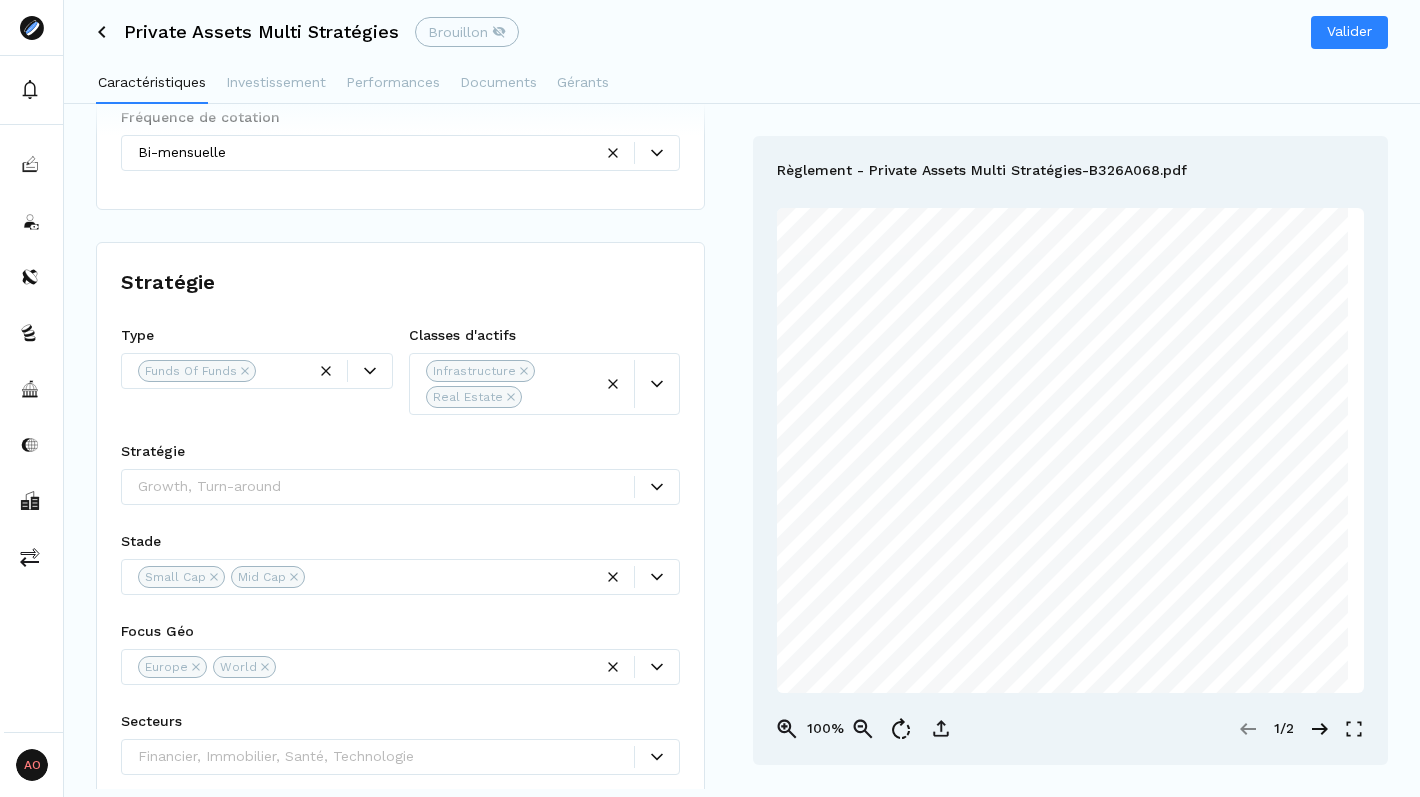 click on "Type Funds Of Funds" at bounding box center (257, 377) 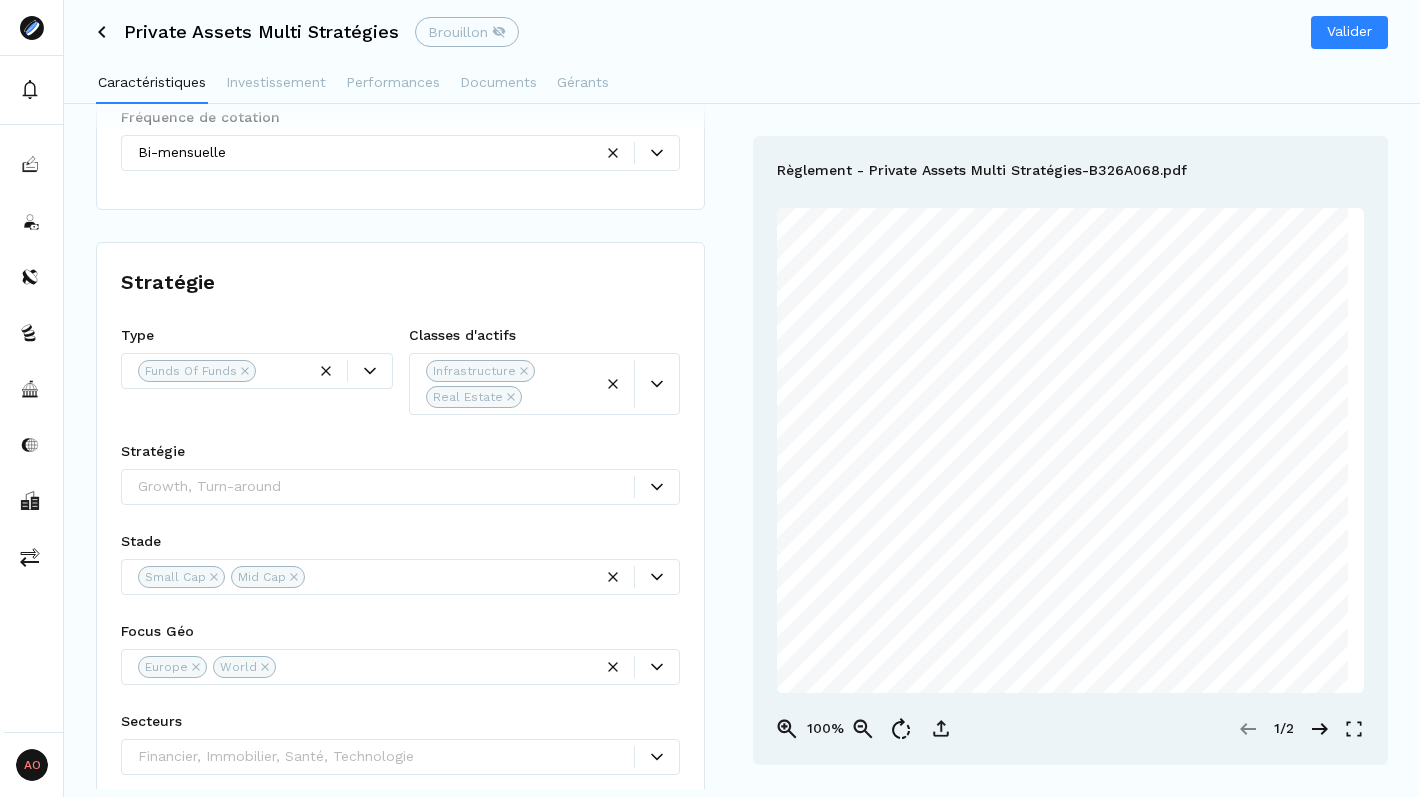 click 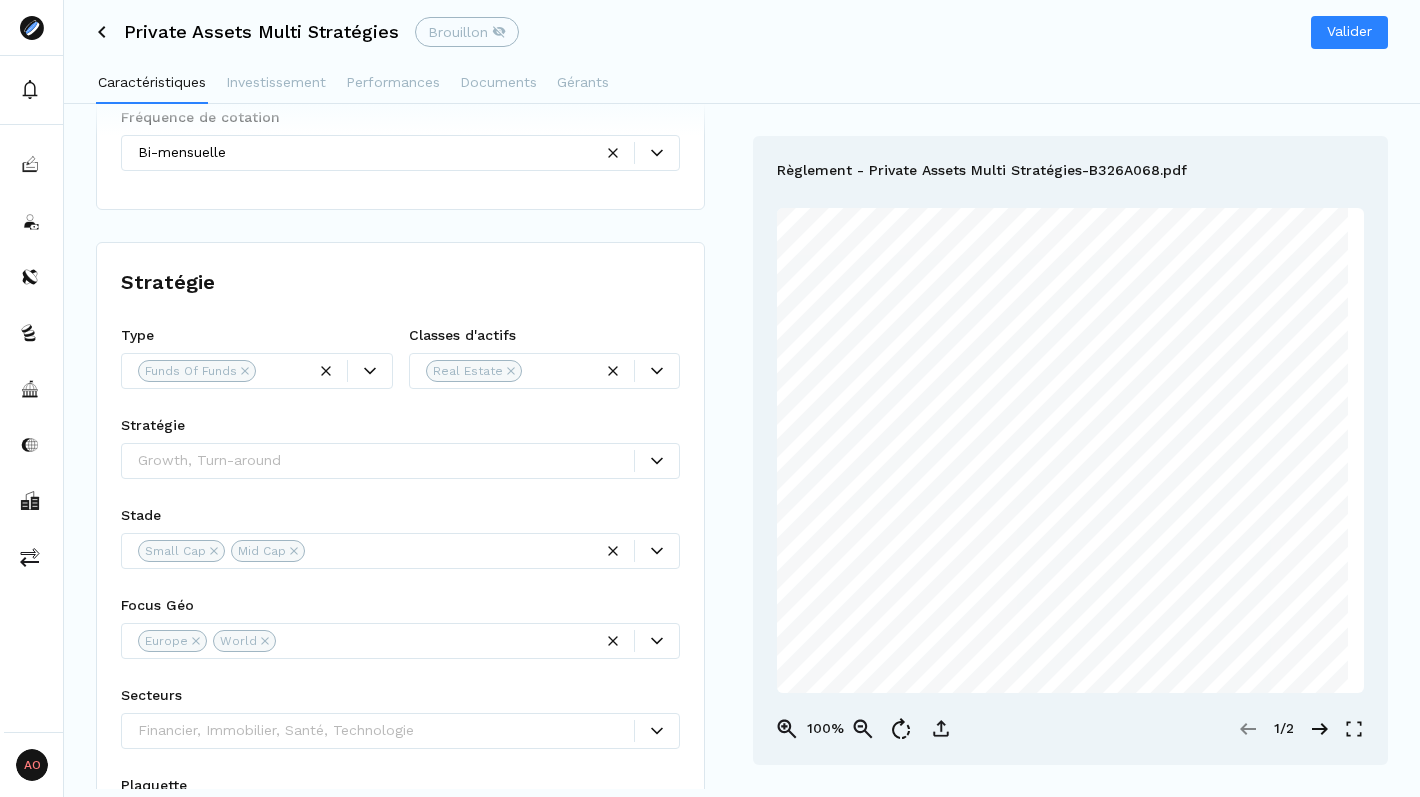 click on "Gérants [NAME], Montant cible (en M €) ** Ticket Min Ticket Max" at bounding box center (400, 857) 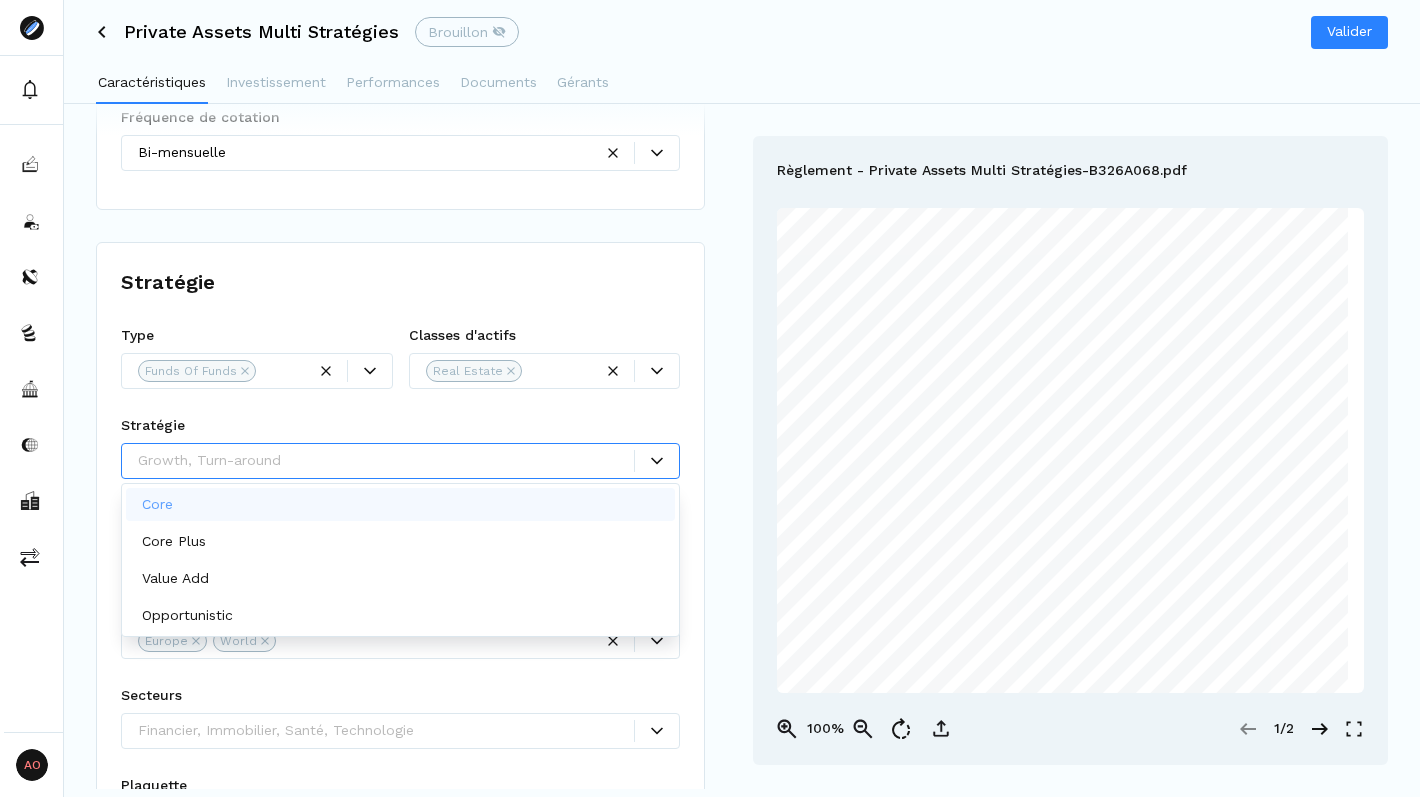 click on "Growth, Turn-around" at bounding box center [400, 461] 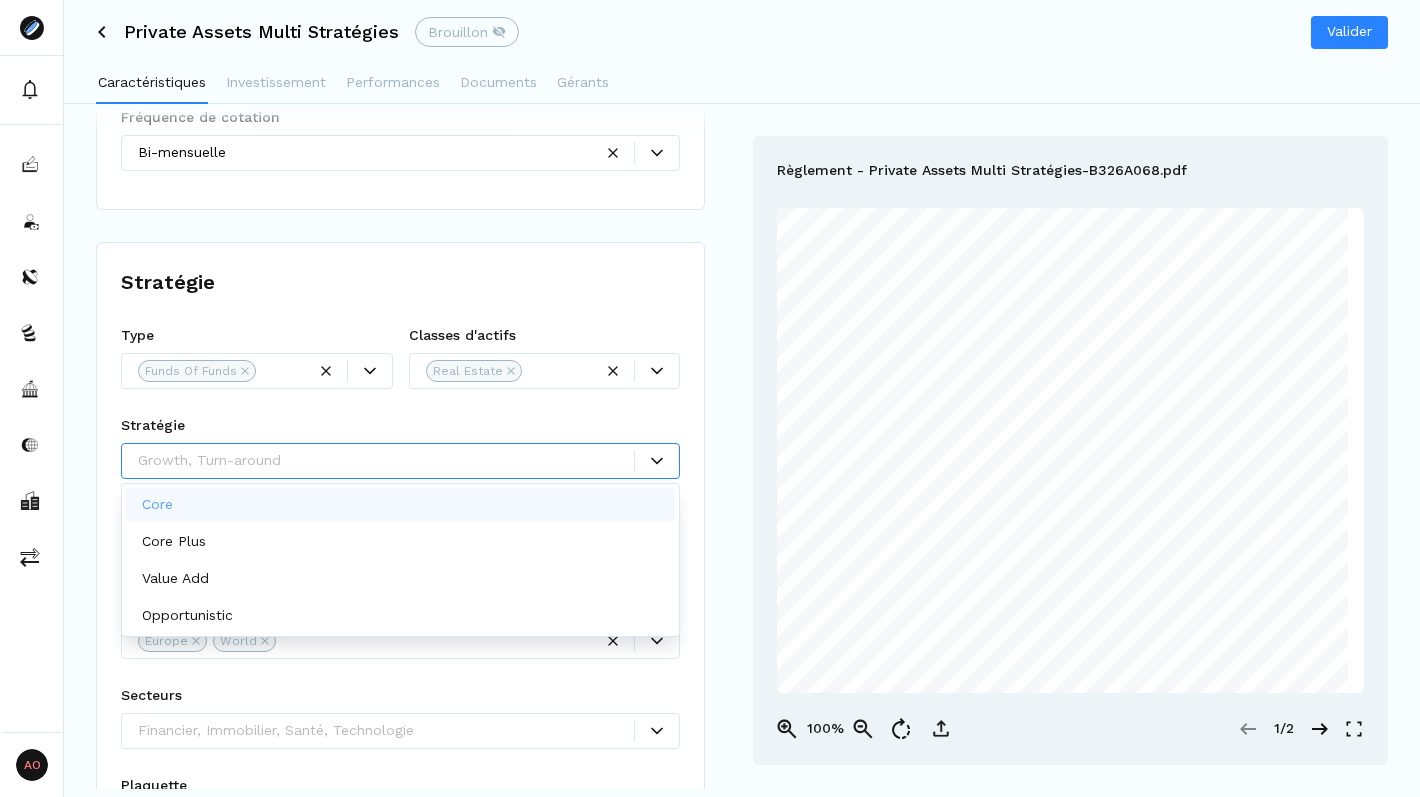 click on "Stratégie Type Funds Of Funds Classes d'actifs Real Estate Stratégie Core, 1 of 4. 4 results available. Use Up and Down to choose options, press Enter to select the currently focused option, press Escape to exit the menu, press Tab to select the option and exit the menu. Growth, Turn-around Stade Small Cap Mid Cap Focus Géo Europe World Secteurs Financier, Immobilier, Santé, Technologie Plaquette Plaquette Private Assets Multi Strategies-57C23250.pdf Voir Objectif de rendement (%) * Stratégie Gérants [PERSON],  Montant cible (en M €) ** Ticket Min Ticket Max" at bounding box center (400, 857) 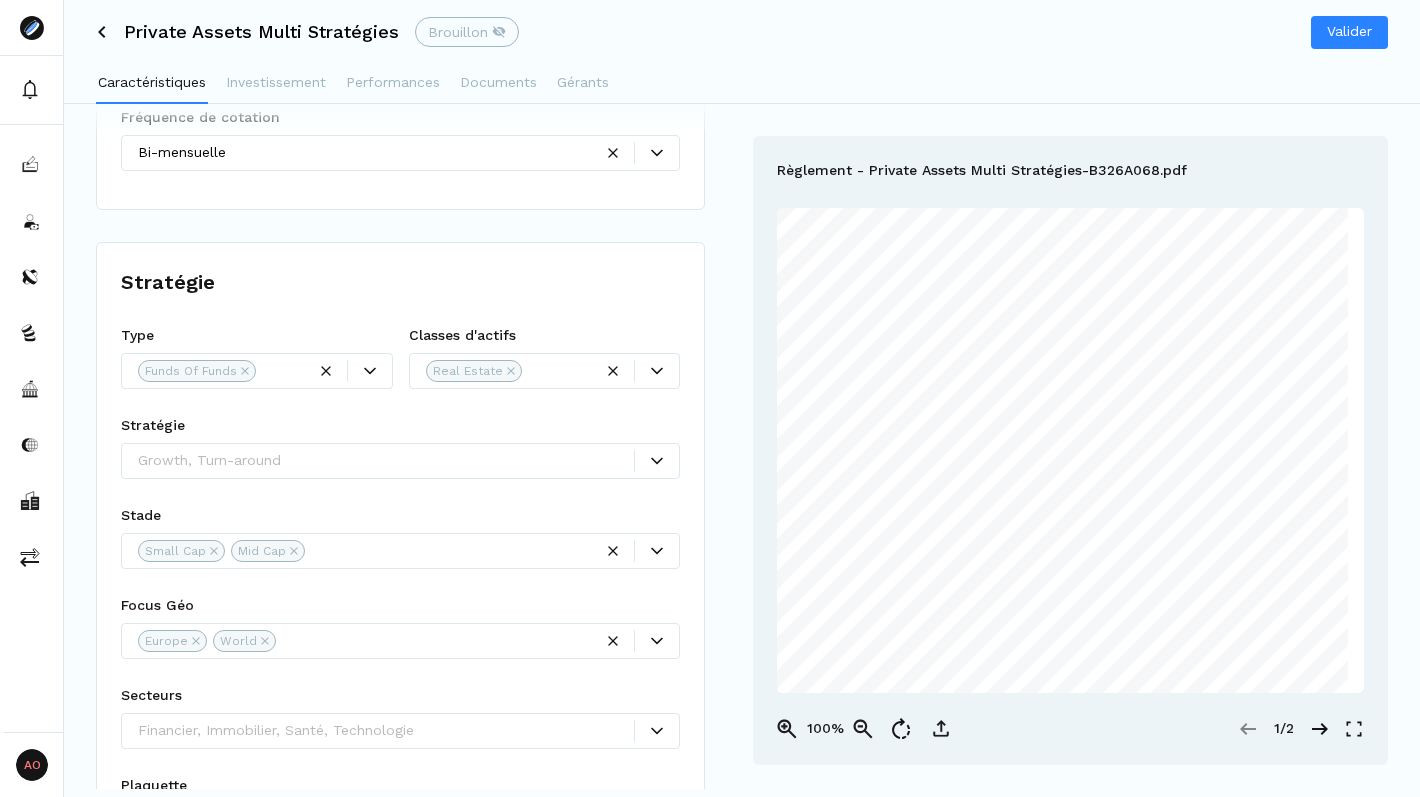 click at bounding box center (560, 370) 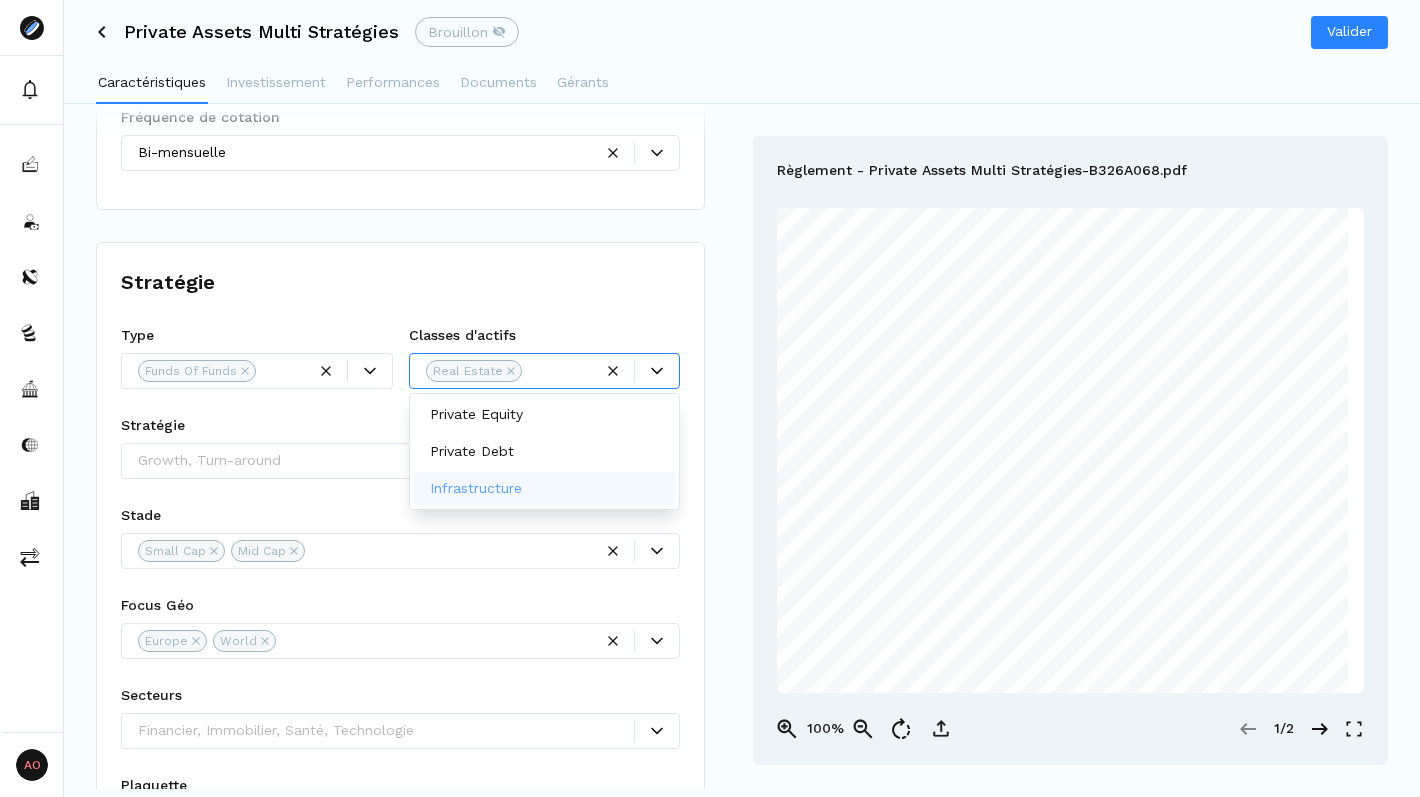 click on "Infrastructure" at bounding box center [476, 488] 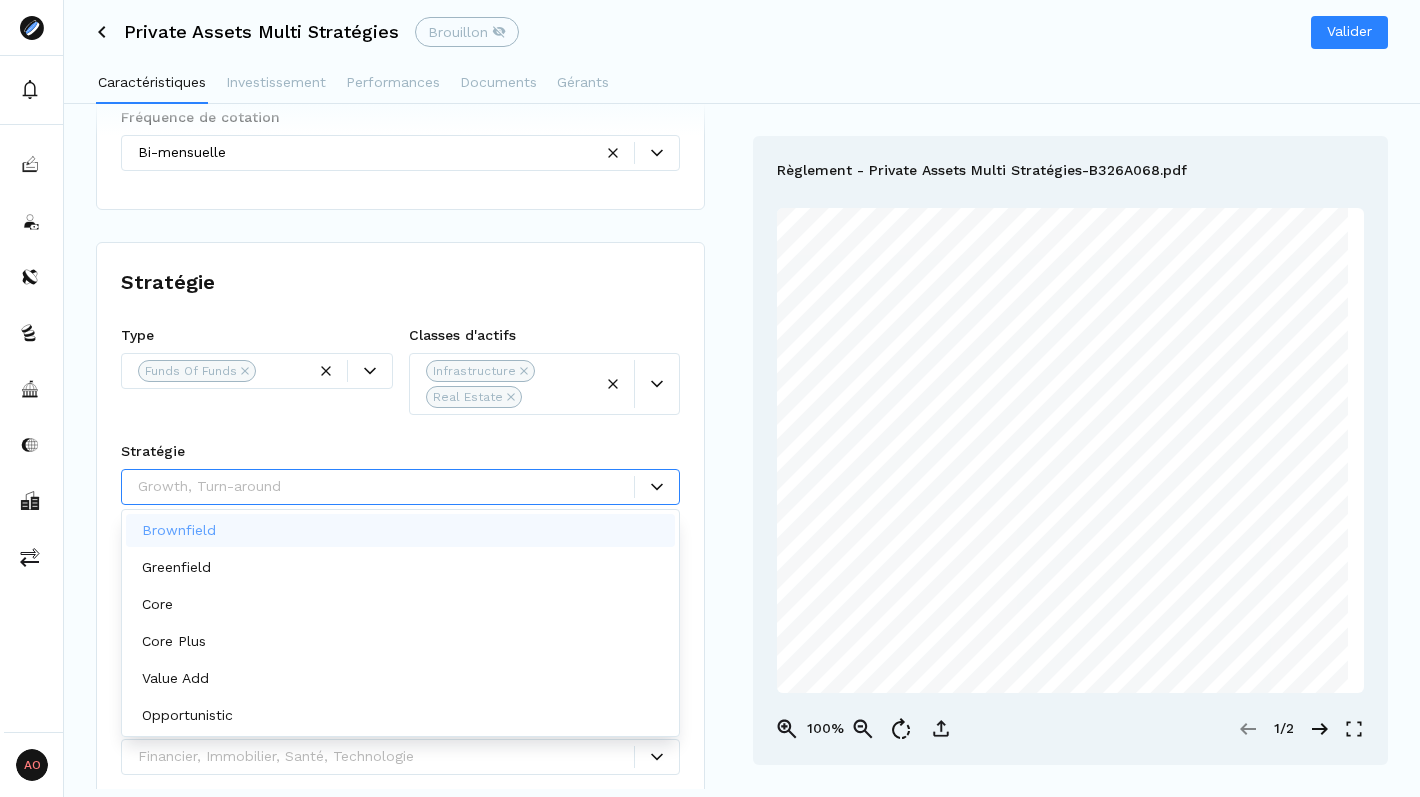 click on "Growth, Turn-around" at bounding box center (400, 487) 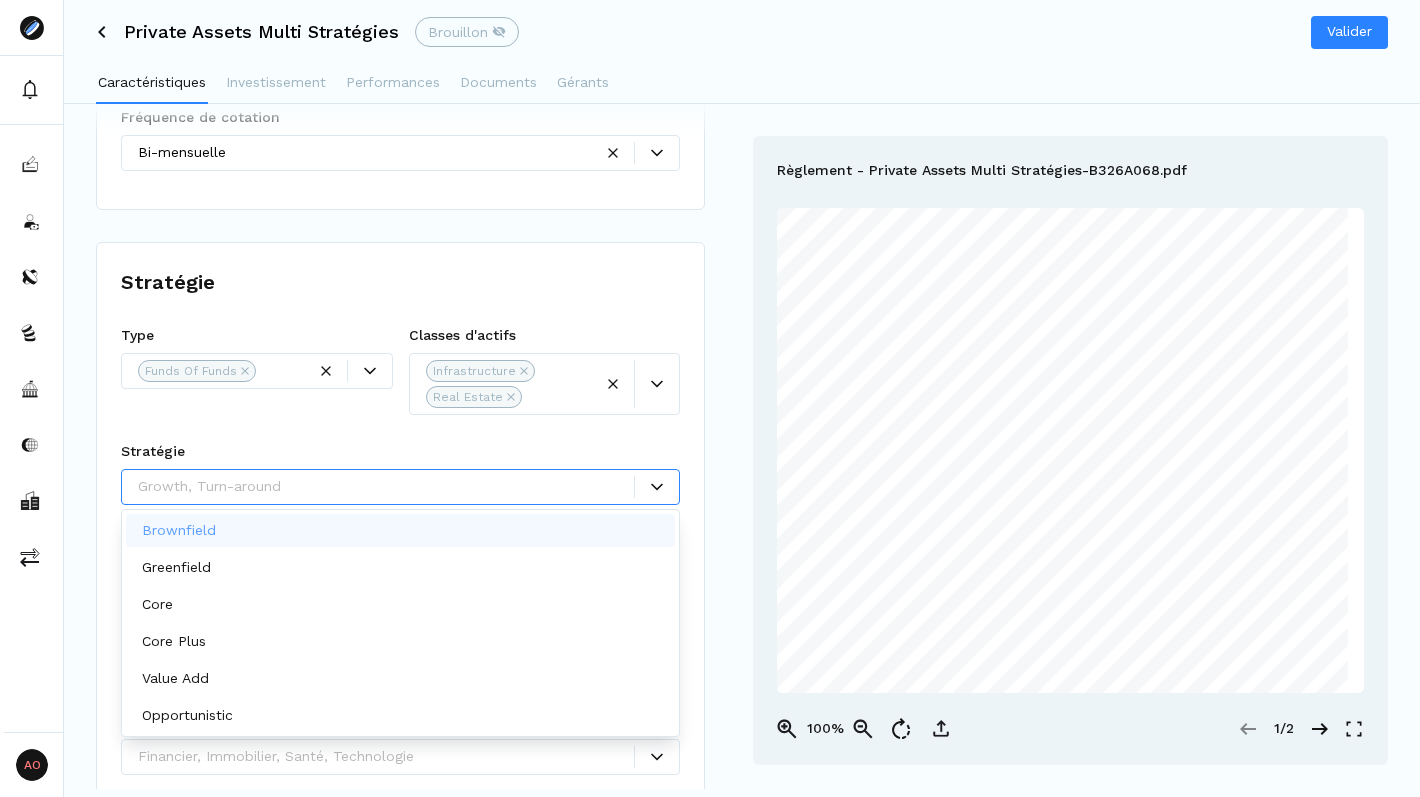 click 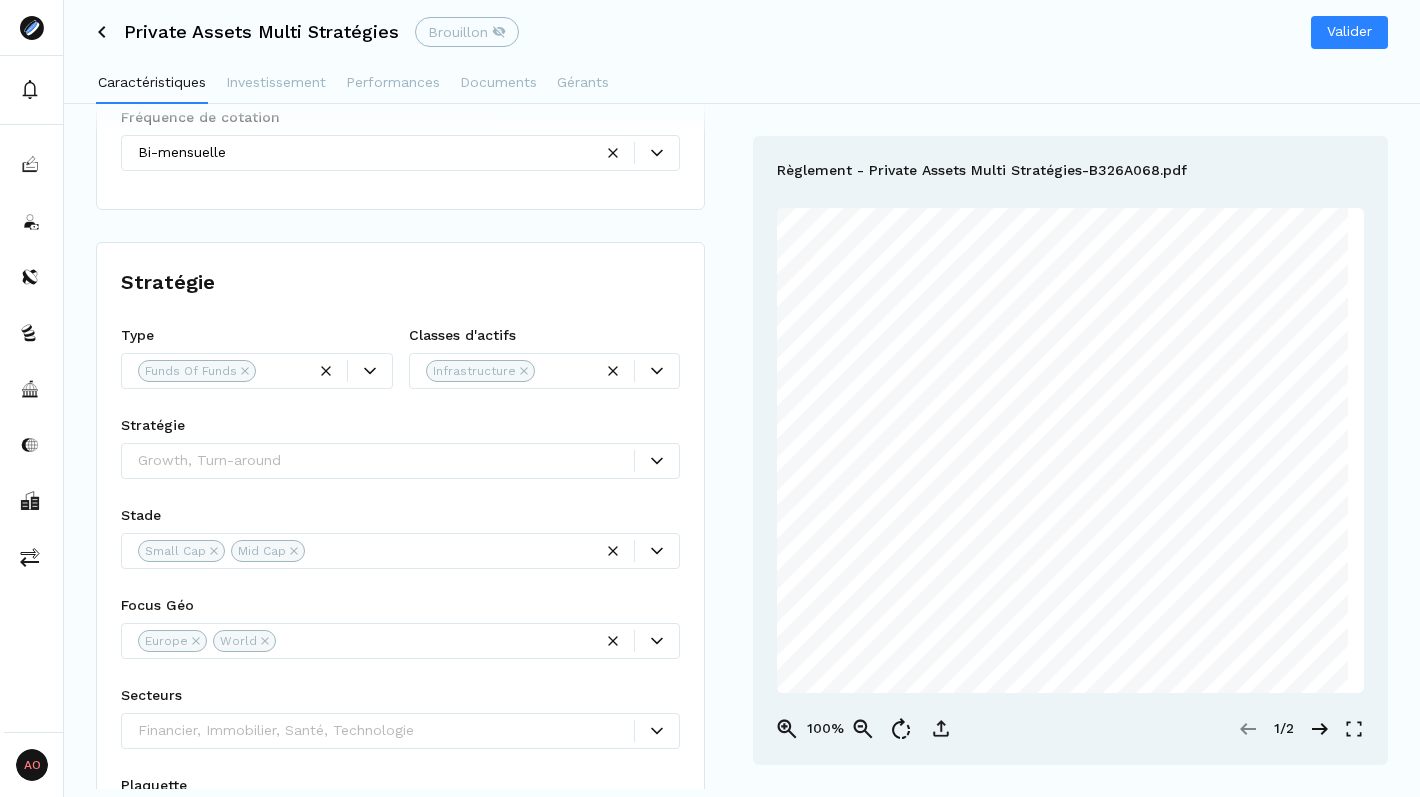 click on "**********" at bounding box center [400, 857] 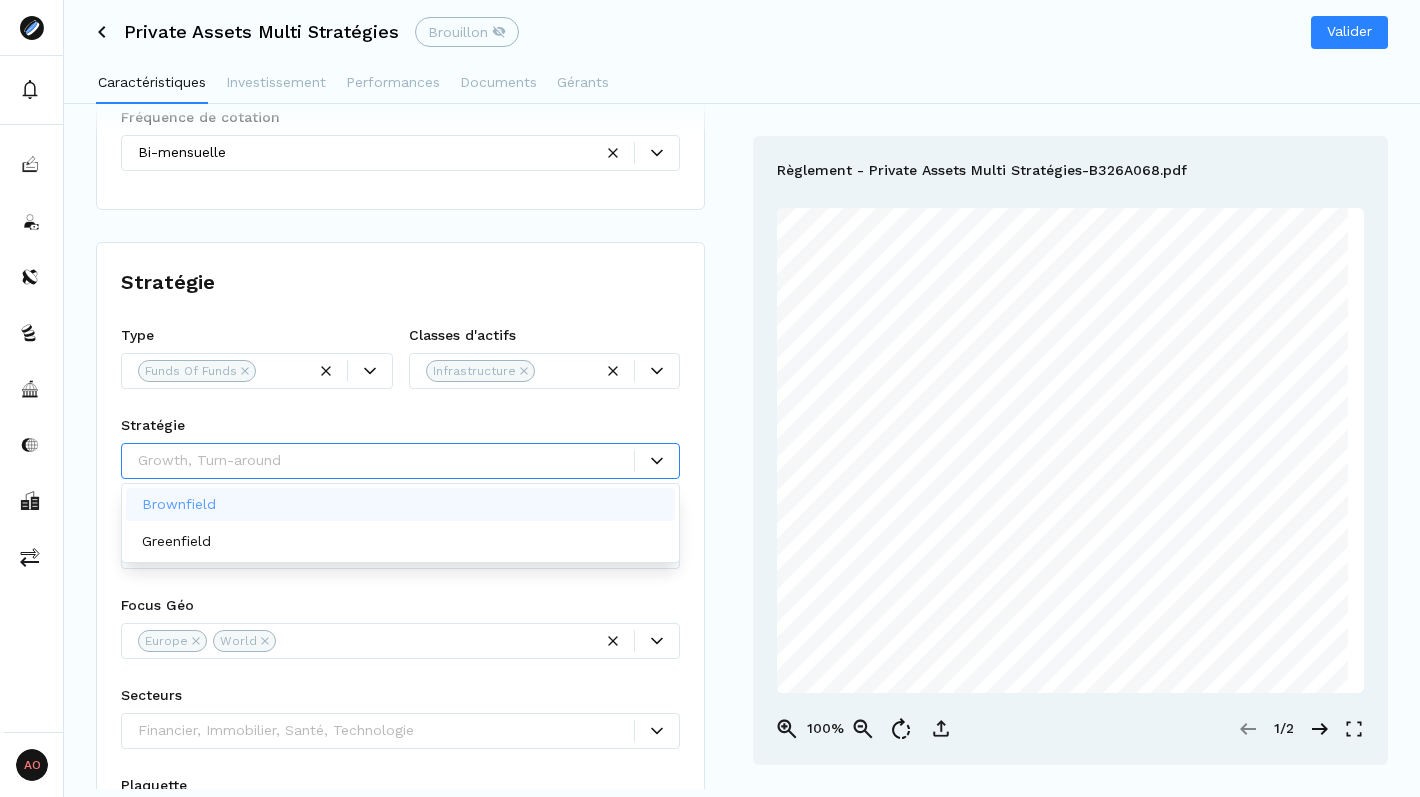 click on "Stratégie Type Funds Of Funds Classes d'actifs Infrastructure Stratégie Brownfield, 1 of 2. 2 results available. Use Up and Down to choose options, press Enter to select the currently focused option, press Escape to exit the menu, press Tab to select the option and exit the menu. Growth, Turn-around Stade Small Cap Mid Cap Focus Géo Europe World Secteurs Financier, Immobilier, Santé, Technologie Plaquette Plaquette Private Assets Multi Strategies-57C23250.pdf Voir Objectif de rendement (%) * Stratégie Gérants Jean-David Haas, Montant cible (en M €) ** Ticket Min Ticket Max" at bounding box center [400, 857] 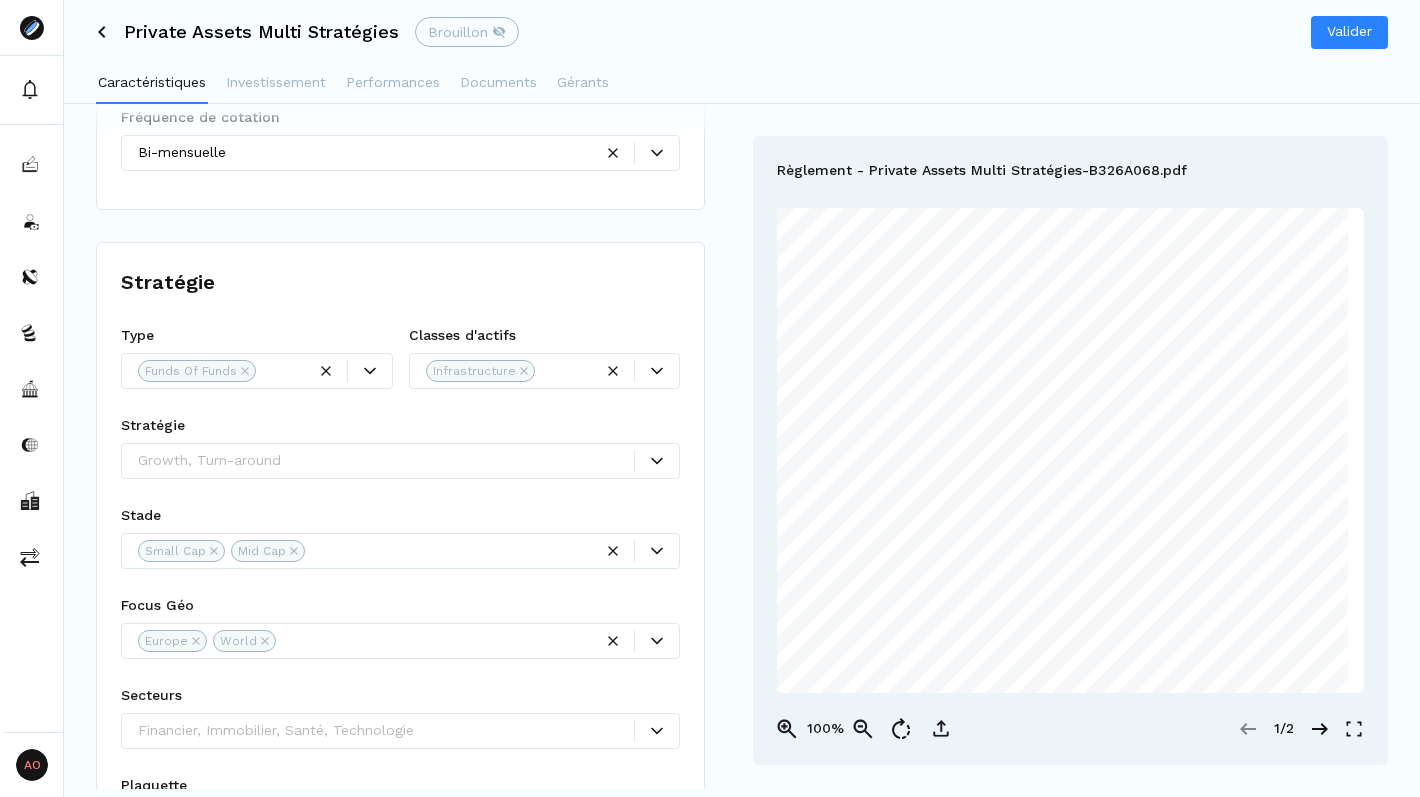 click at bounding box center (657, 371) 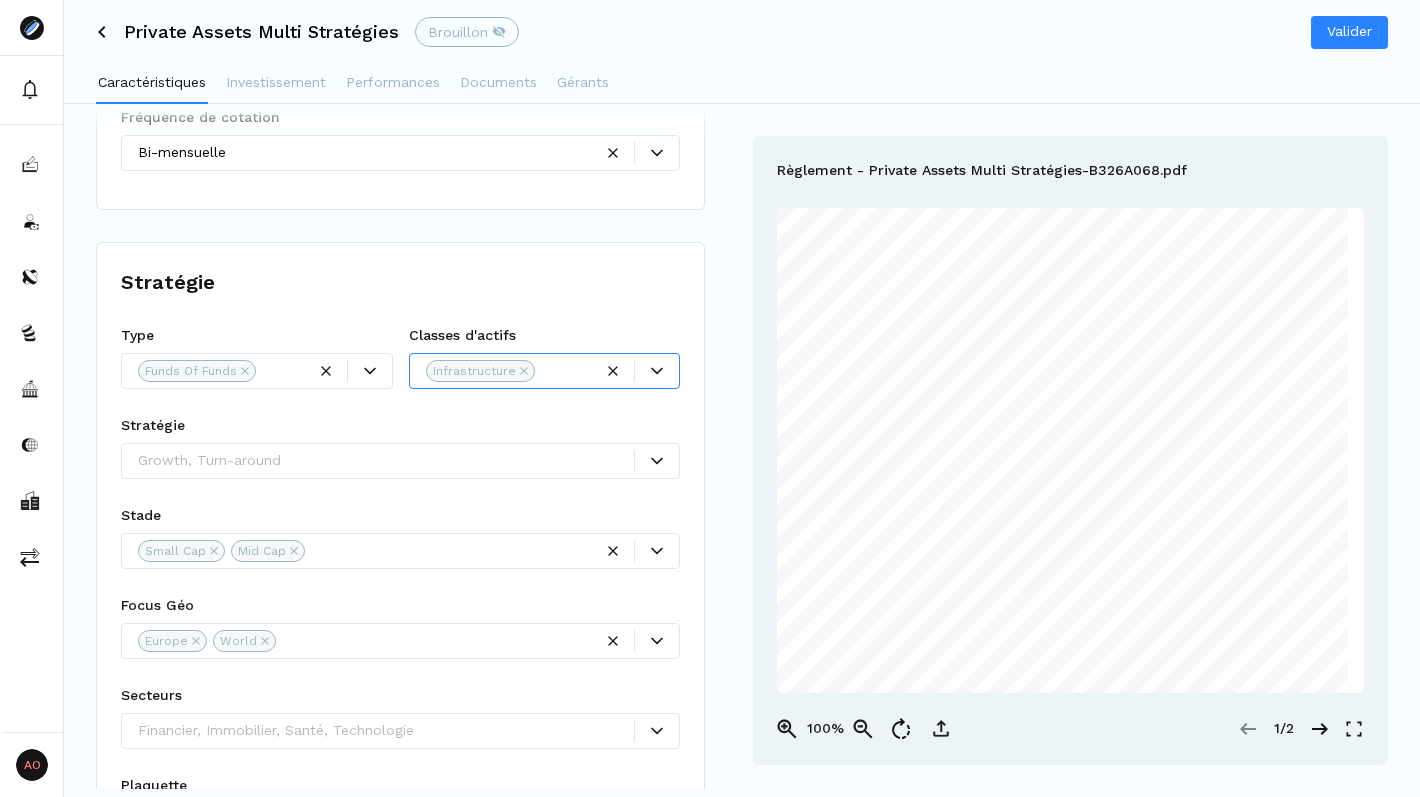 click at bounding box center [657, 371] 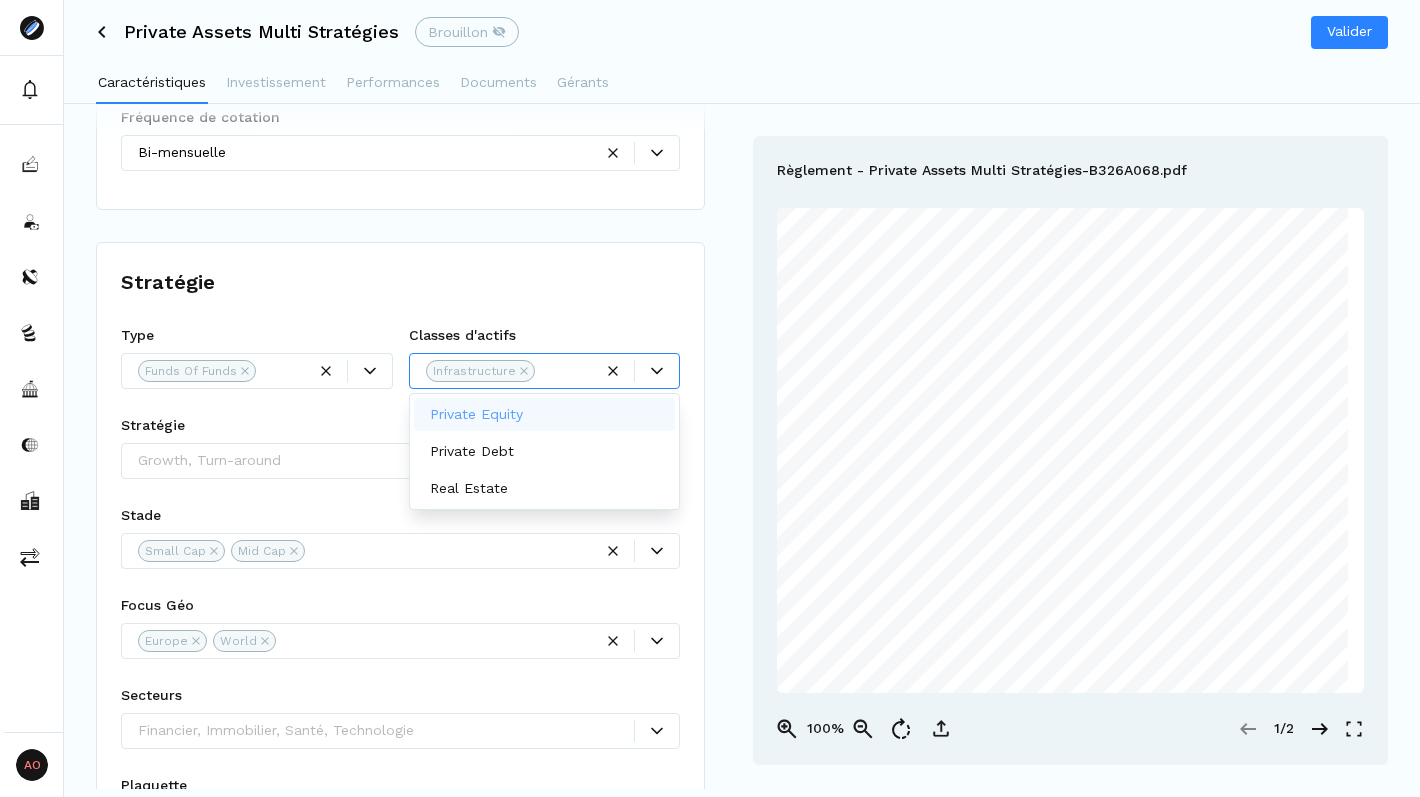 click at bounding box center (657, 371) 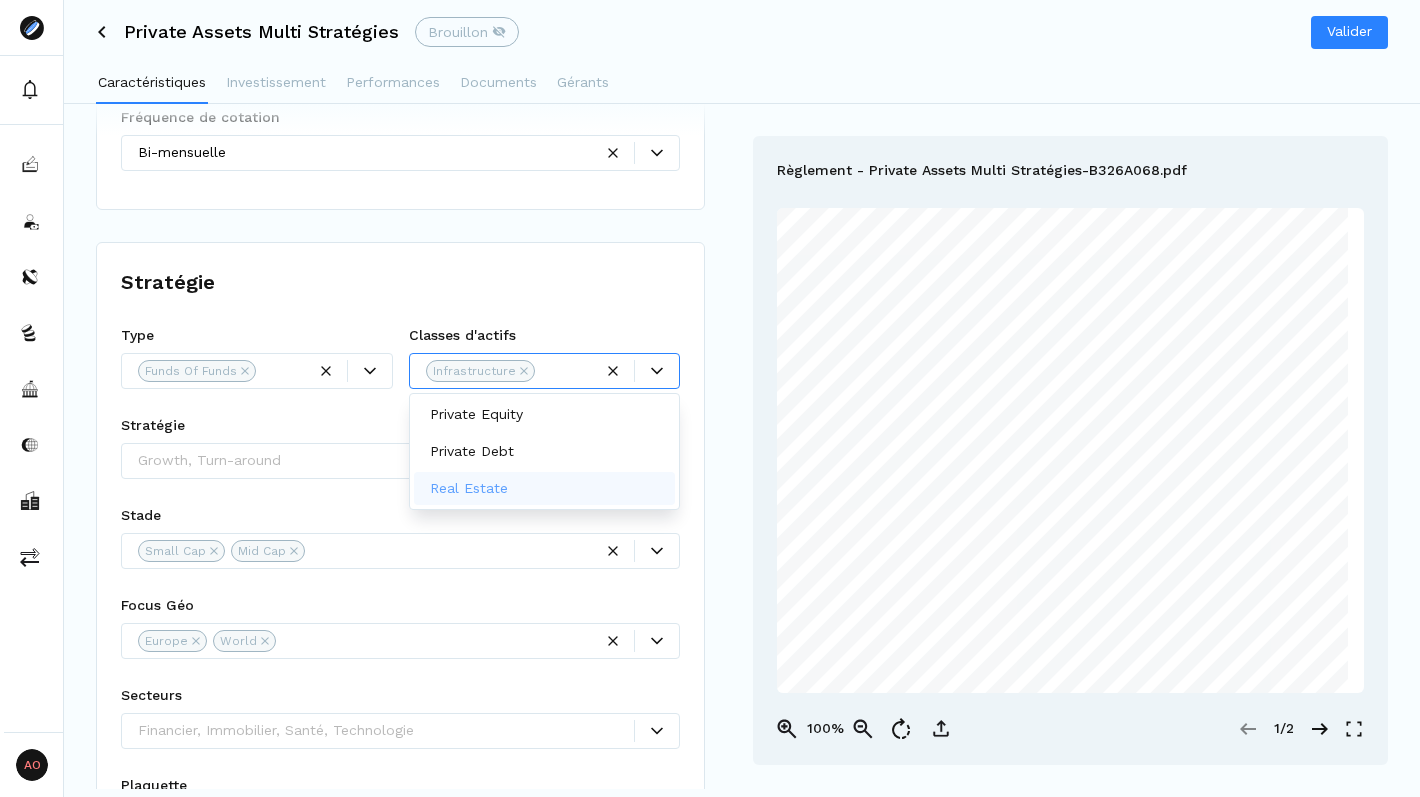 click on "Real Estate" at bounding box center (469, 488) 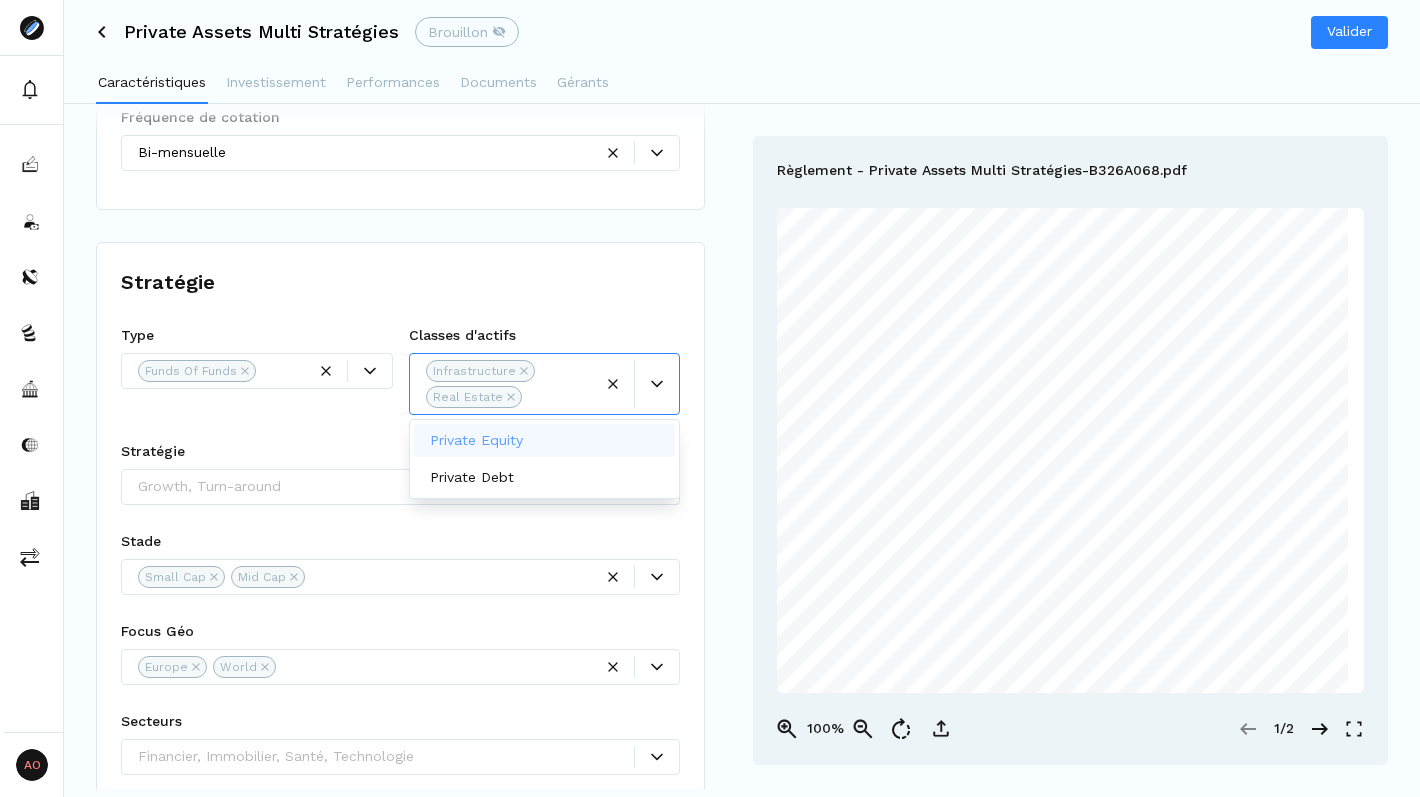 click on "Infrastructure" at bounding box center [474, 371] 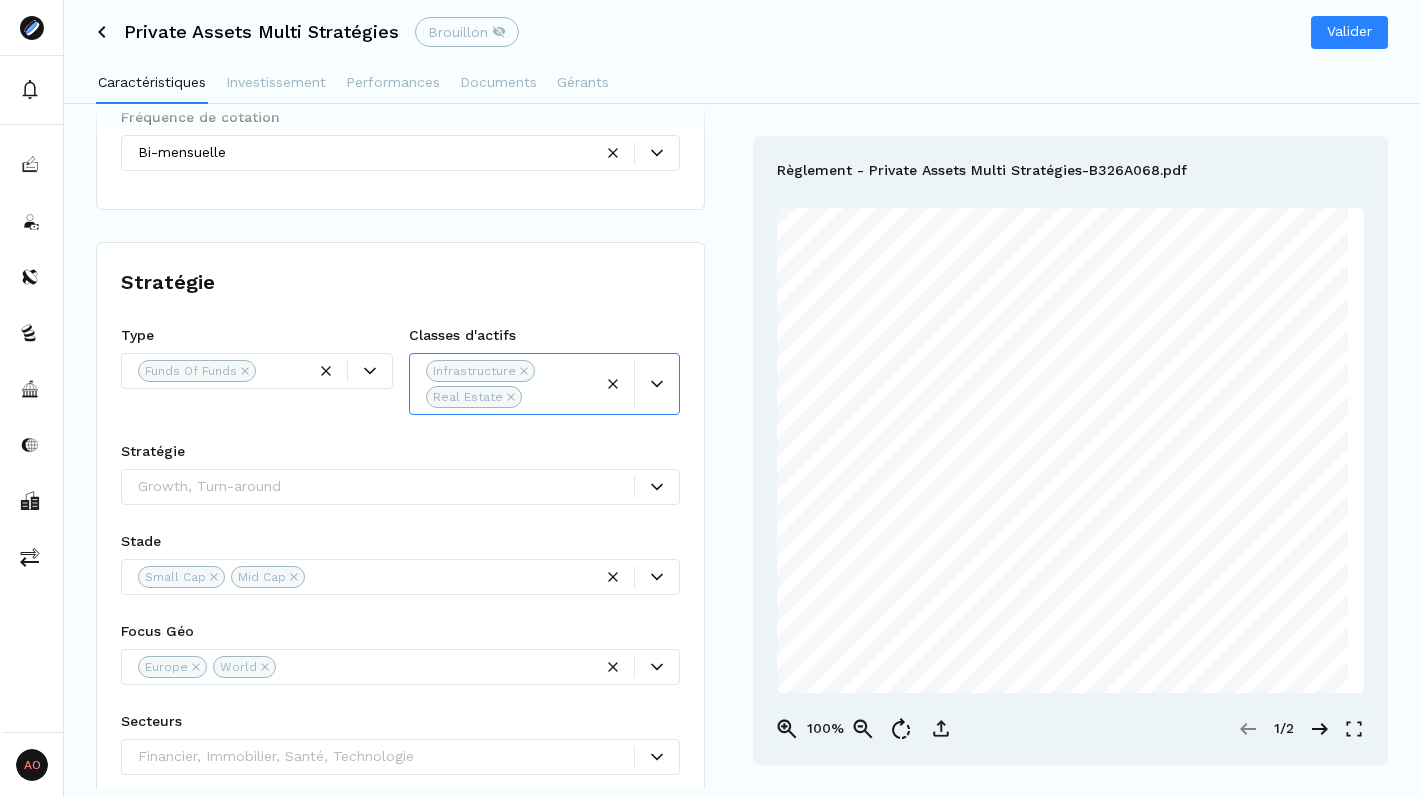 click on "Infrastructure" at bounding box center (474, 371) 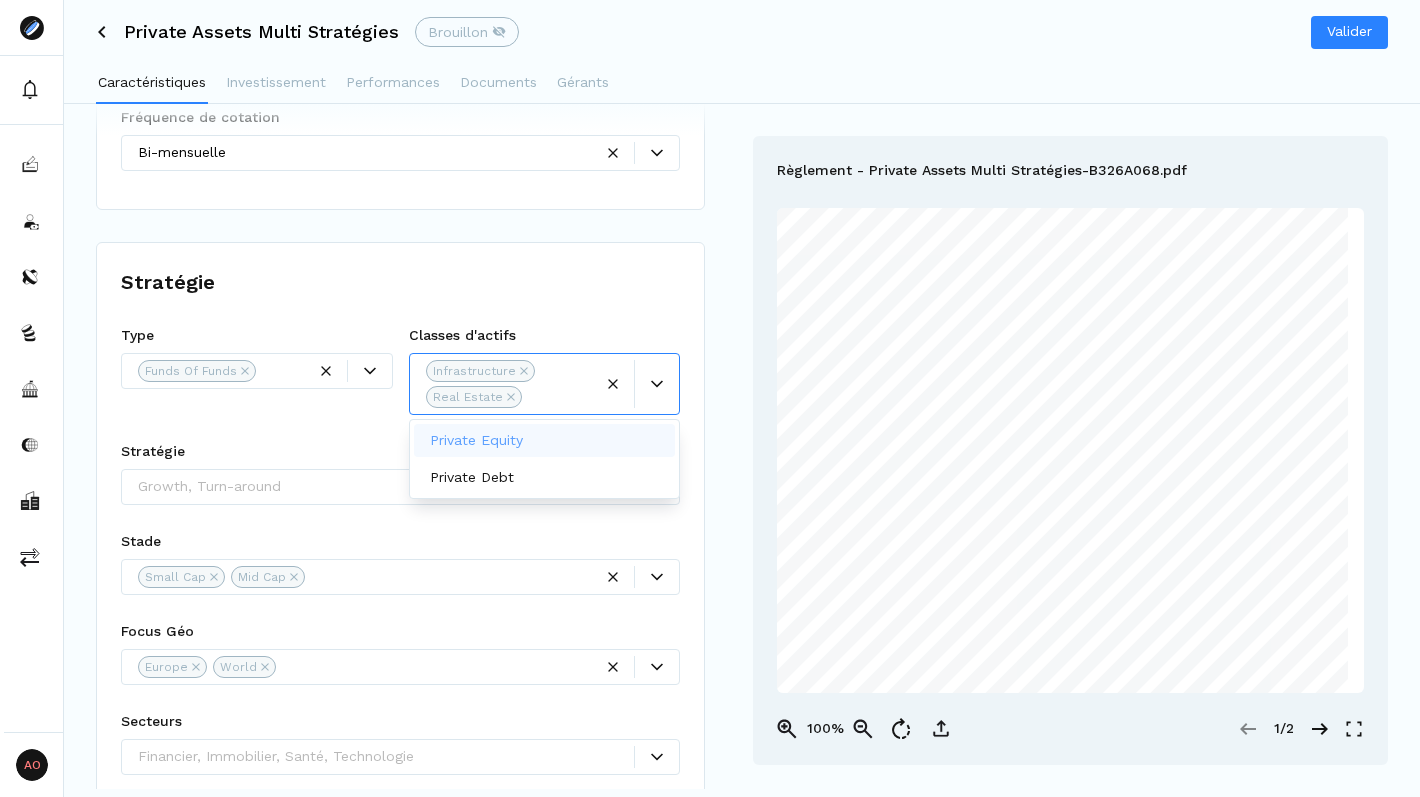 click 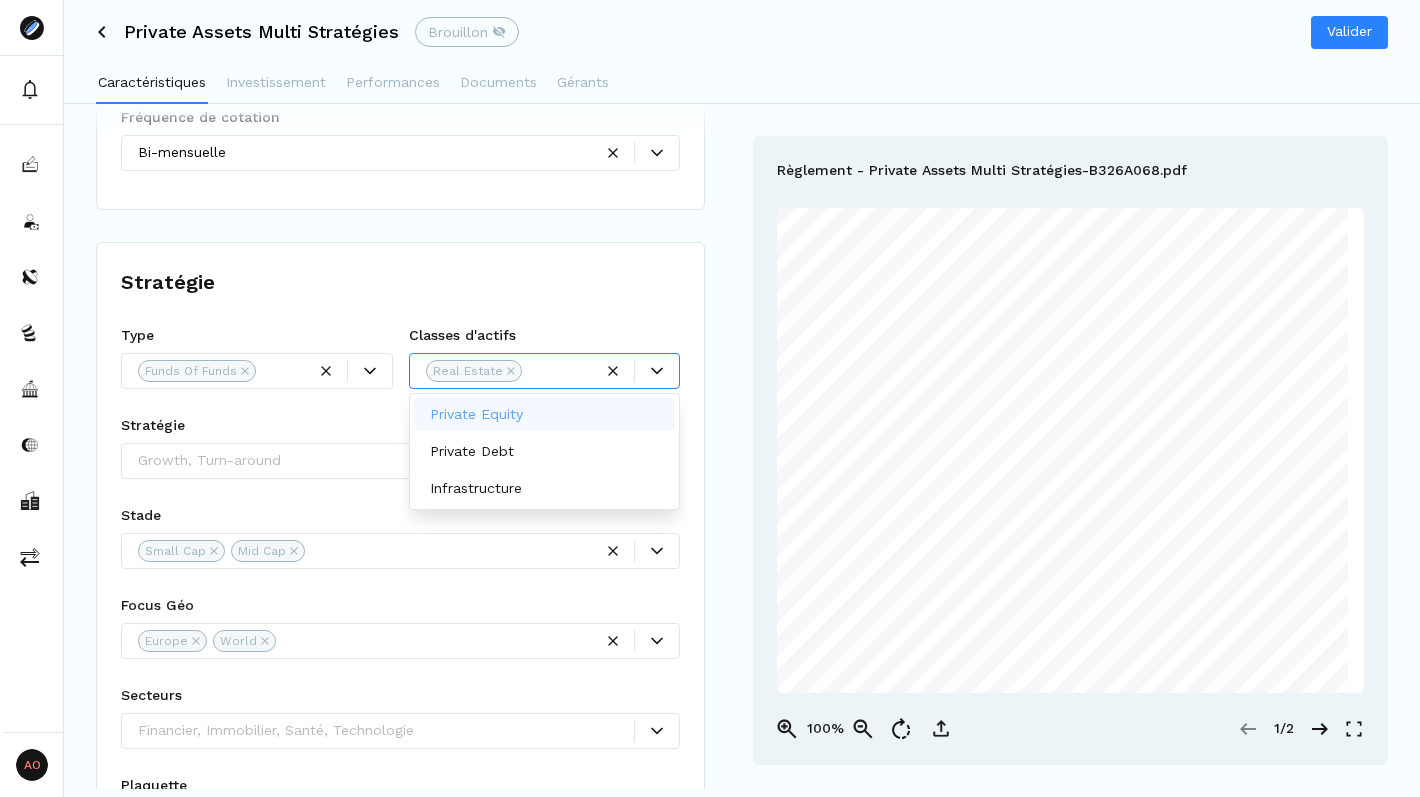 click on "Stratégie" at bounding box center [400, 282] 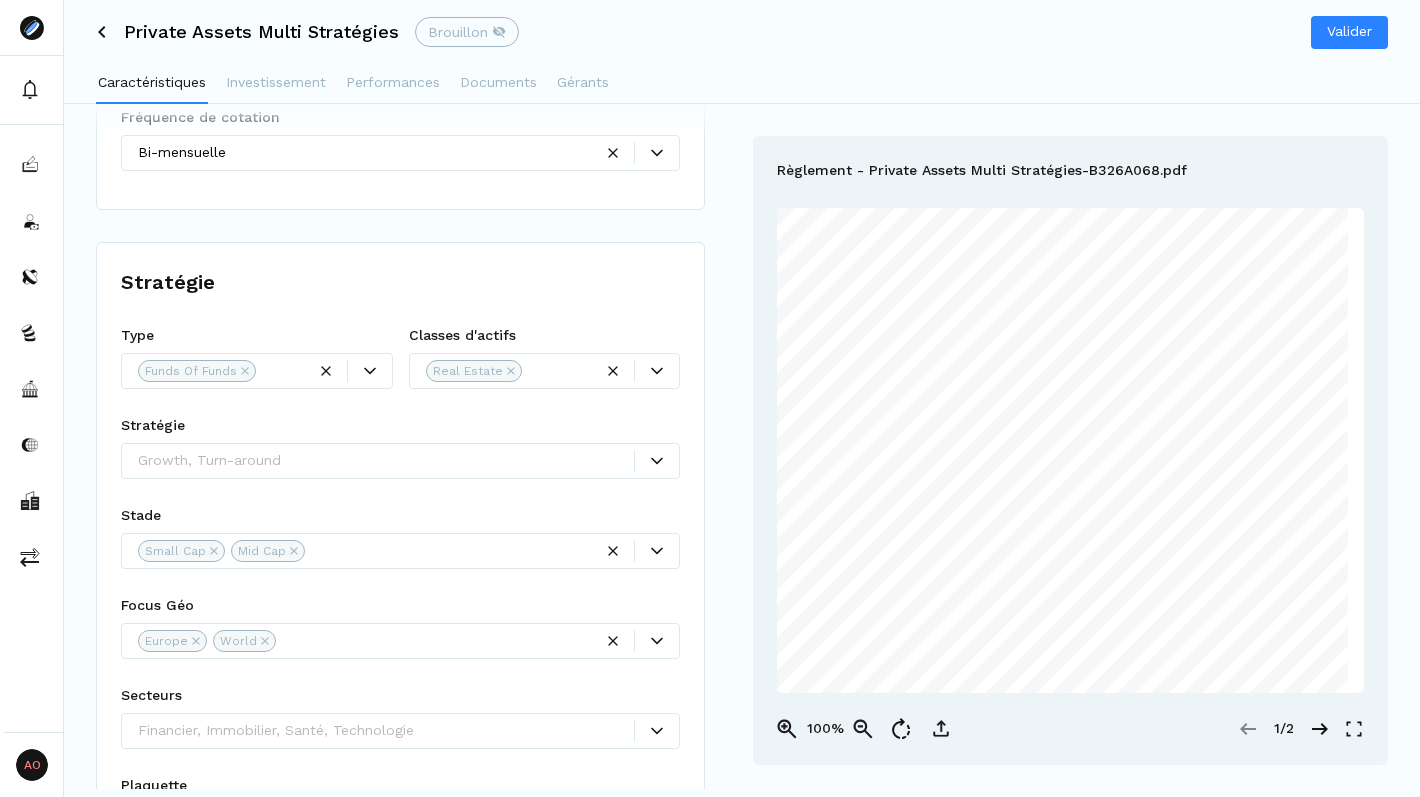 click on "Growth, Turn-around" at bounding box center (400, 461) 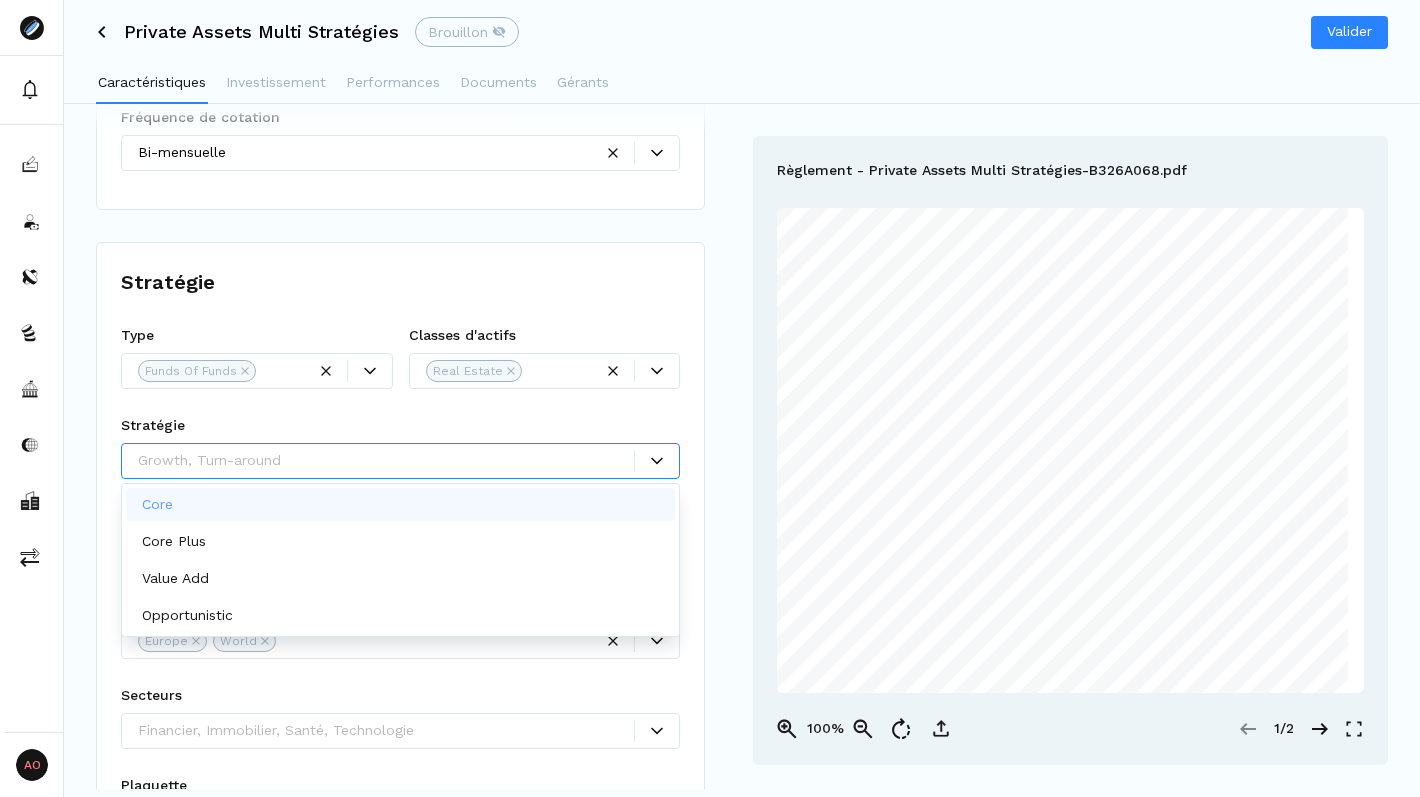 click on "Stratégie Type Funds Of Funds Classes d'actifs Real Estate Stratégie Core, 1 of 4. 4 results available. Use Up and Down to choose options, press Enter to select the currently focused option, press Escape to exit the menu, press Tab to select the option and exit the menu. Growth, Turn-around Stade Small Cap Mid Cap Focus Géo Europe World Secteurs Financier, Immobilier, Santé, Technologie Plaquette Plaquette Private Assets Multi Strategies-57C23250.pdf Voir Objectif de rendement (%) * Stratégie Gérants [PERSON],  Montant cible (en M €) ** Ticket Min Ticket Max" at bounding box center [400, 857] 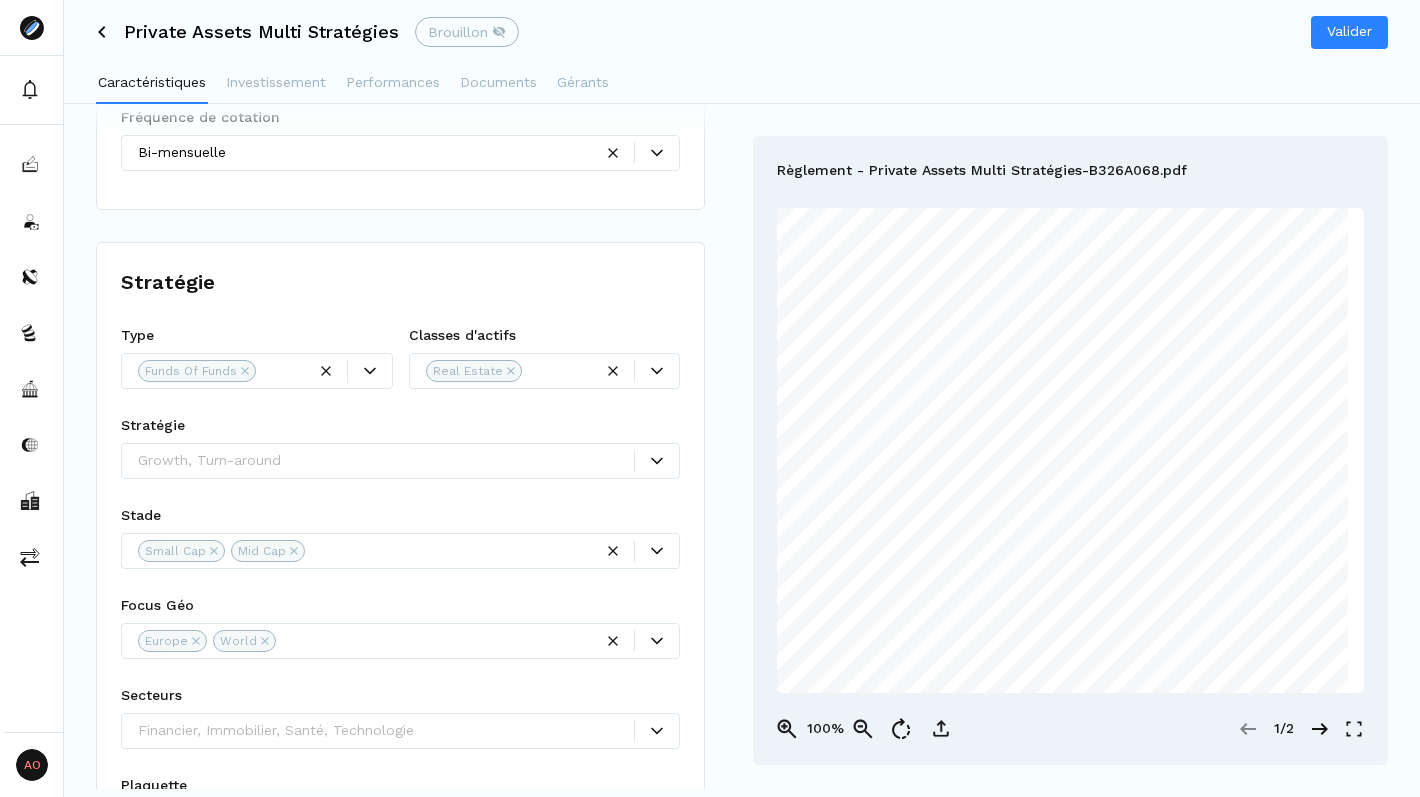 click at bounding box center (560, 370) 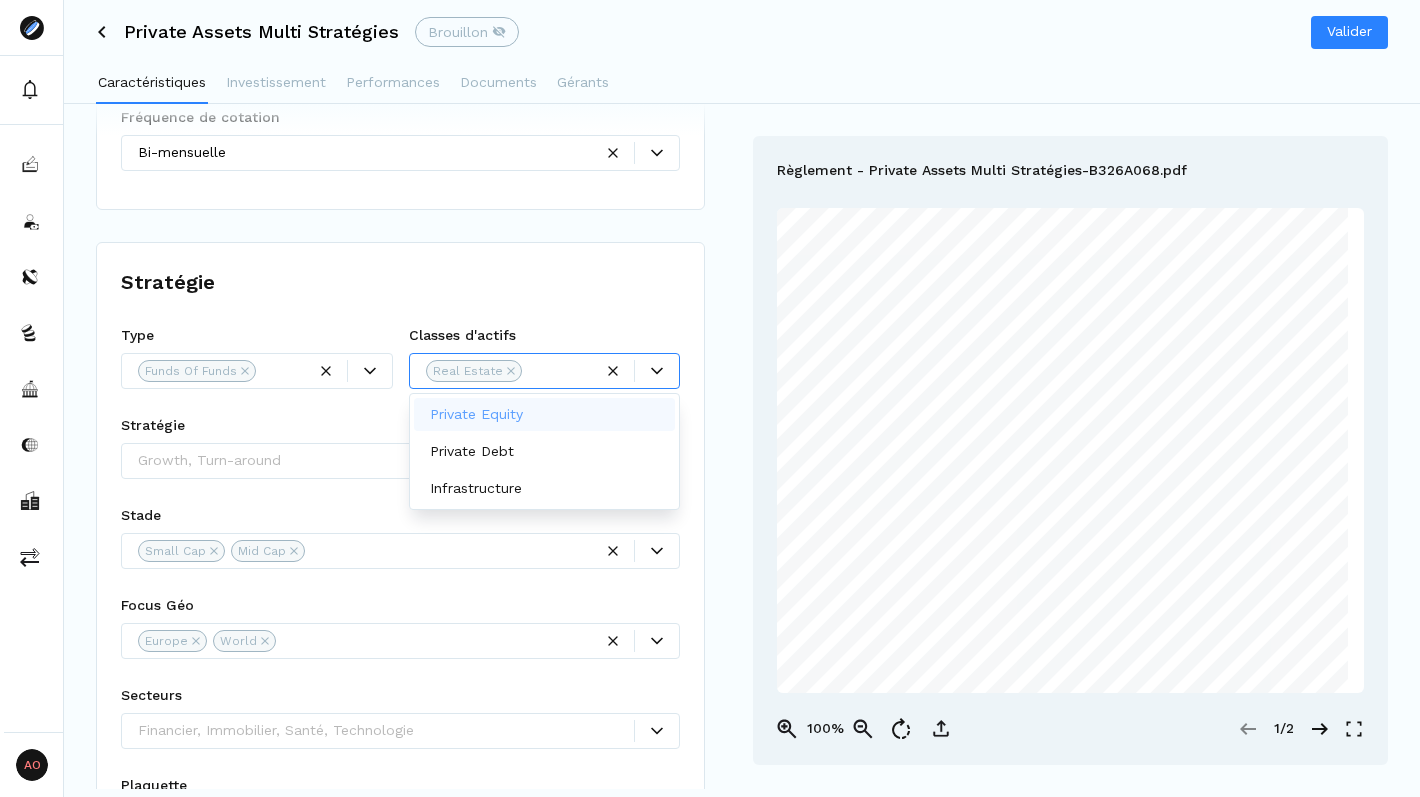 click on "Private Equity" at bounding box center (476, 414) 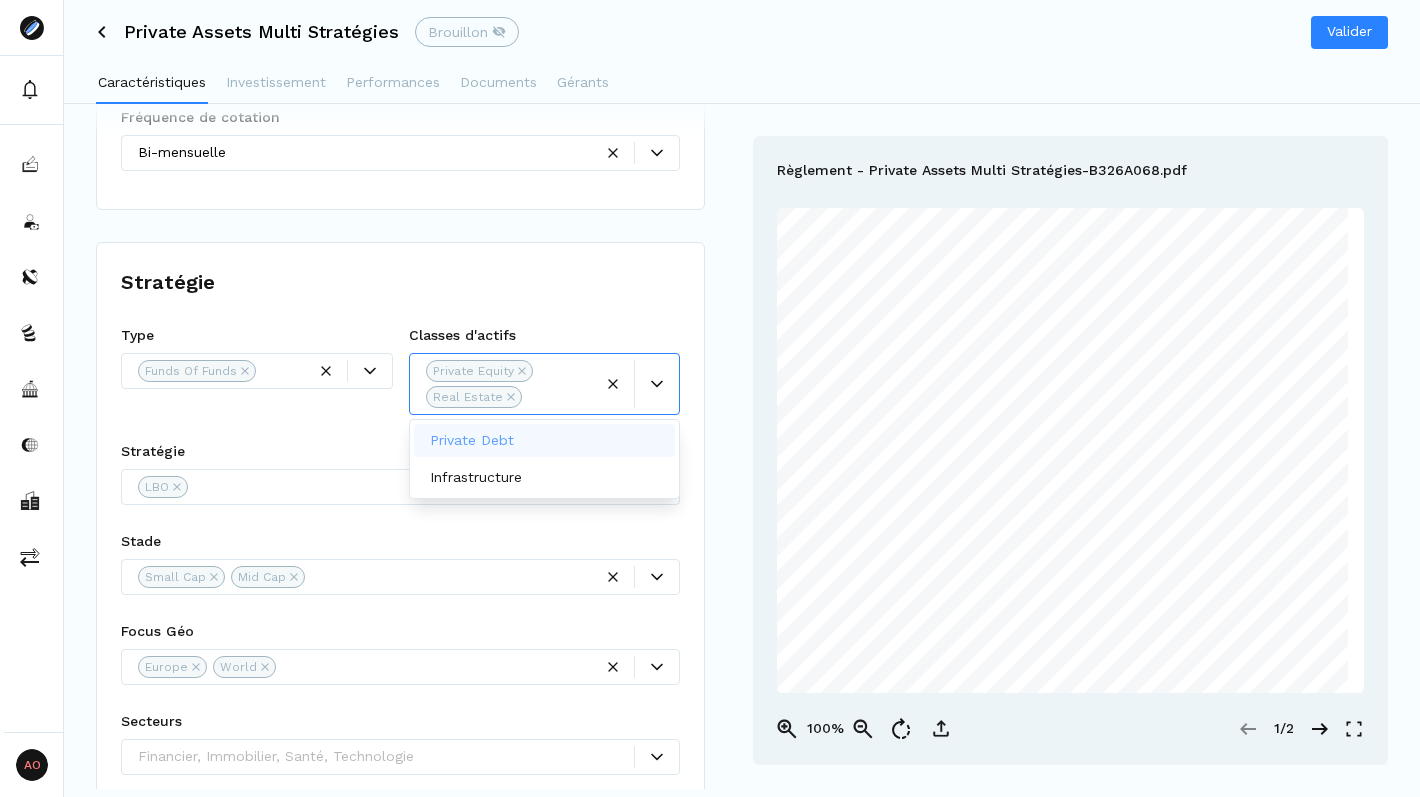 click 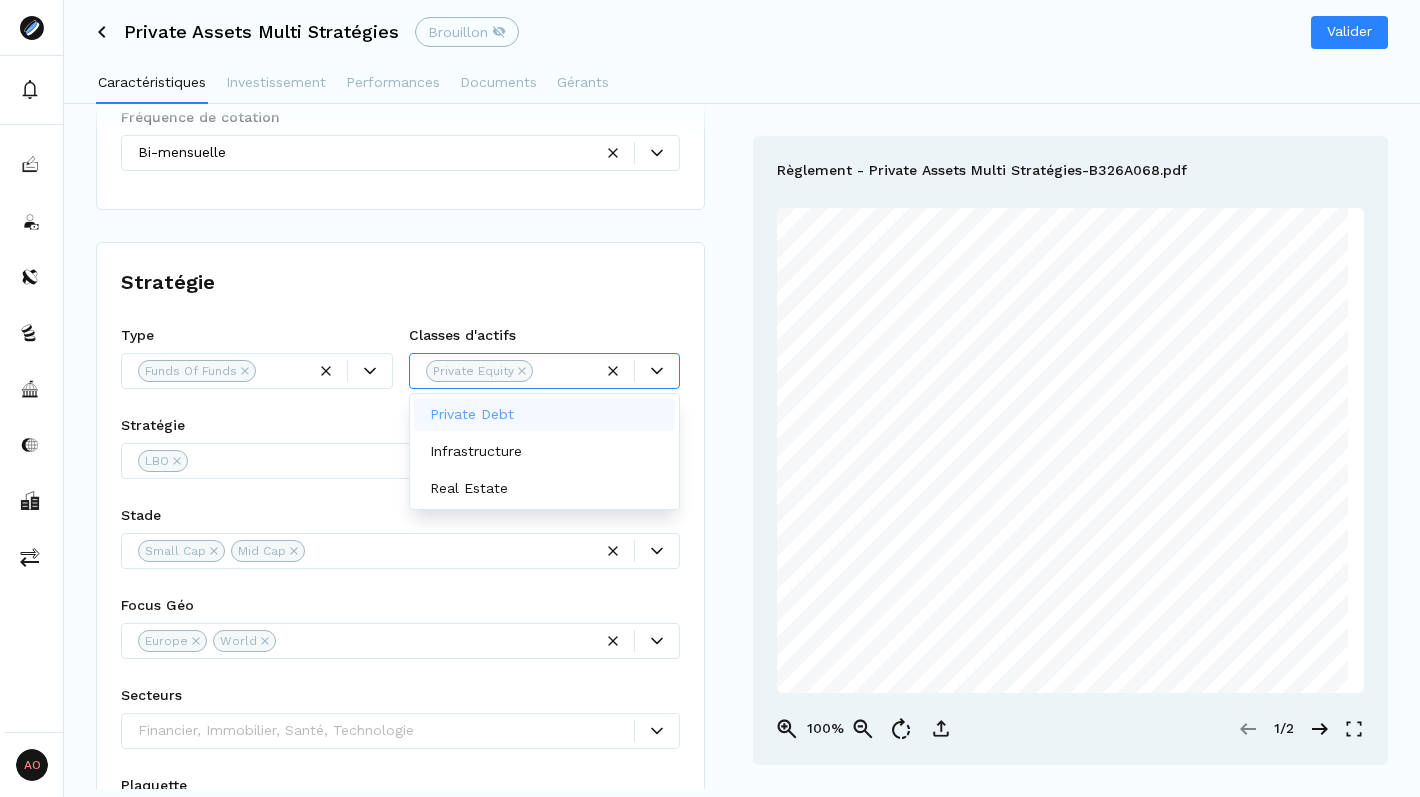 click on "Stratégie LBO" at bounding box center [400, 454] 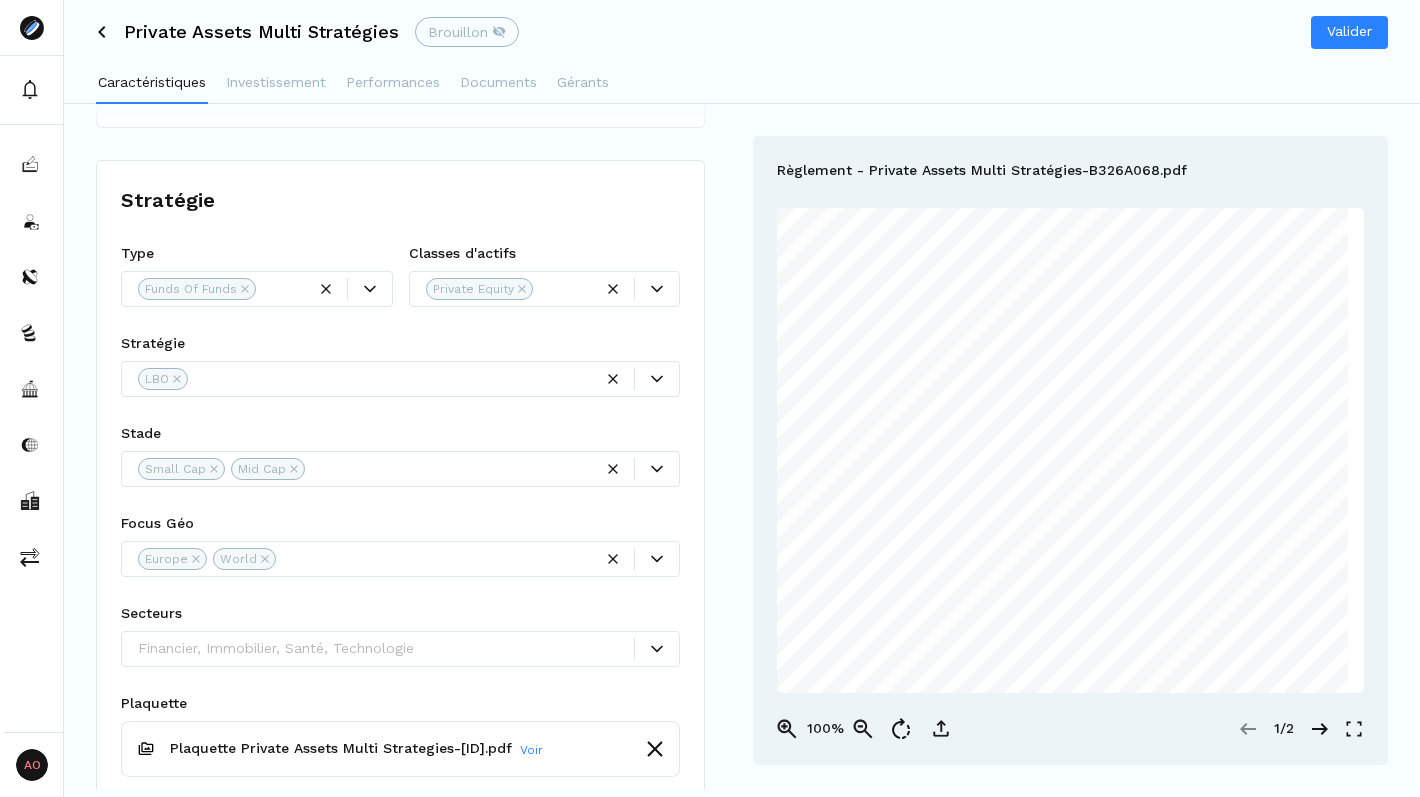 scroll, scrollTop: 2001, scrollLeft: 0, axis: vertical 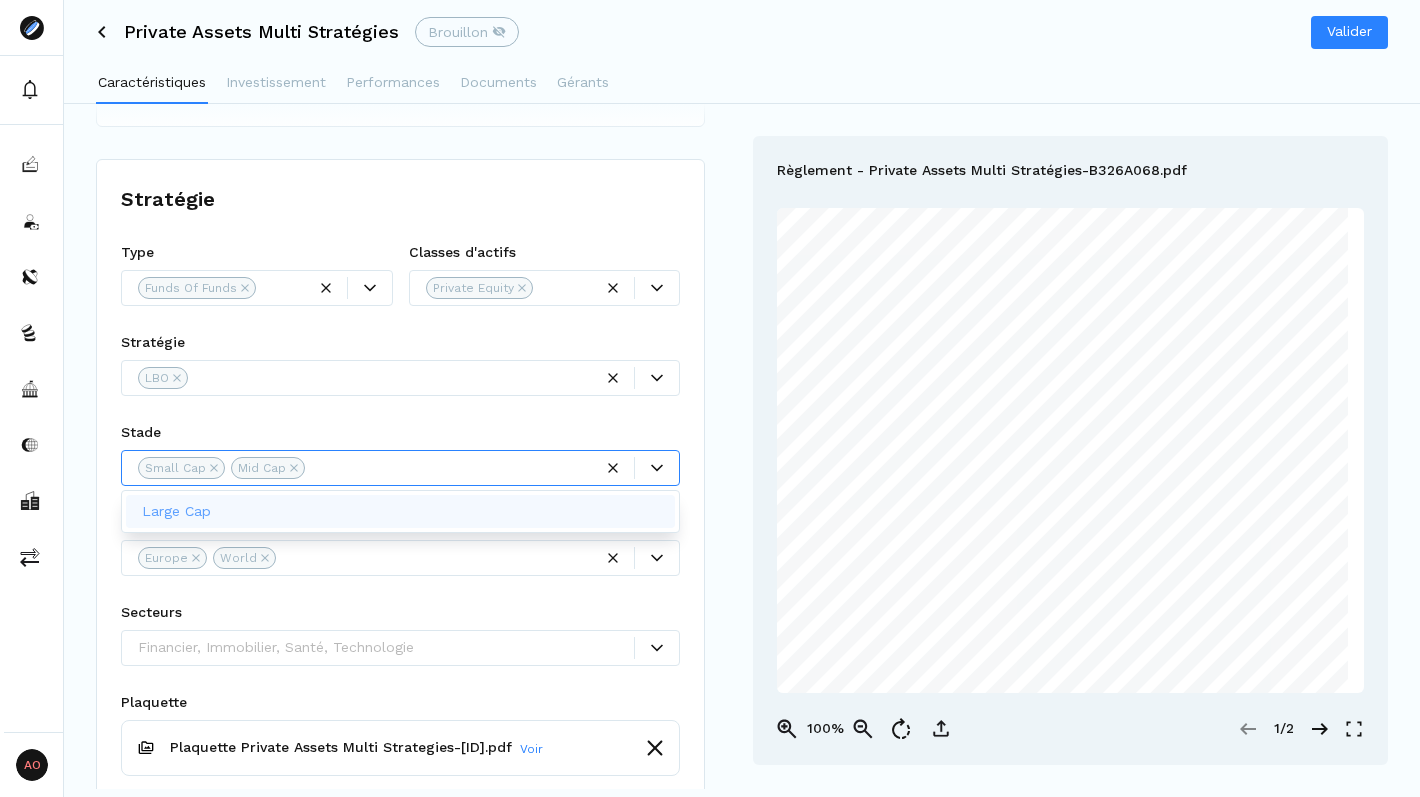 click at bounding box center [657, 468] 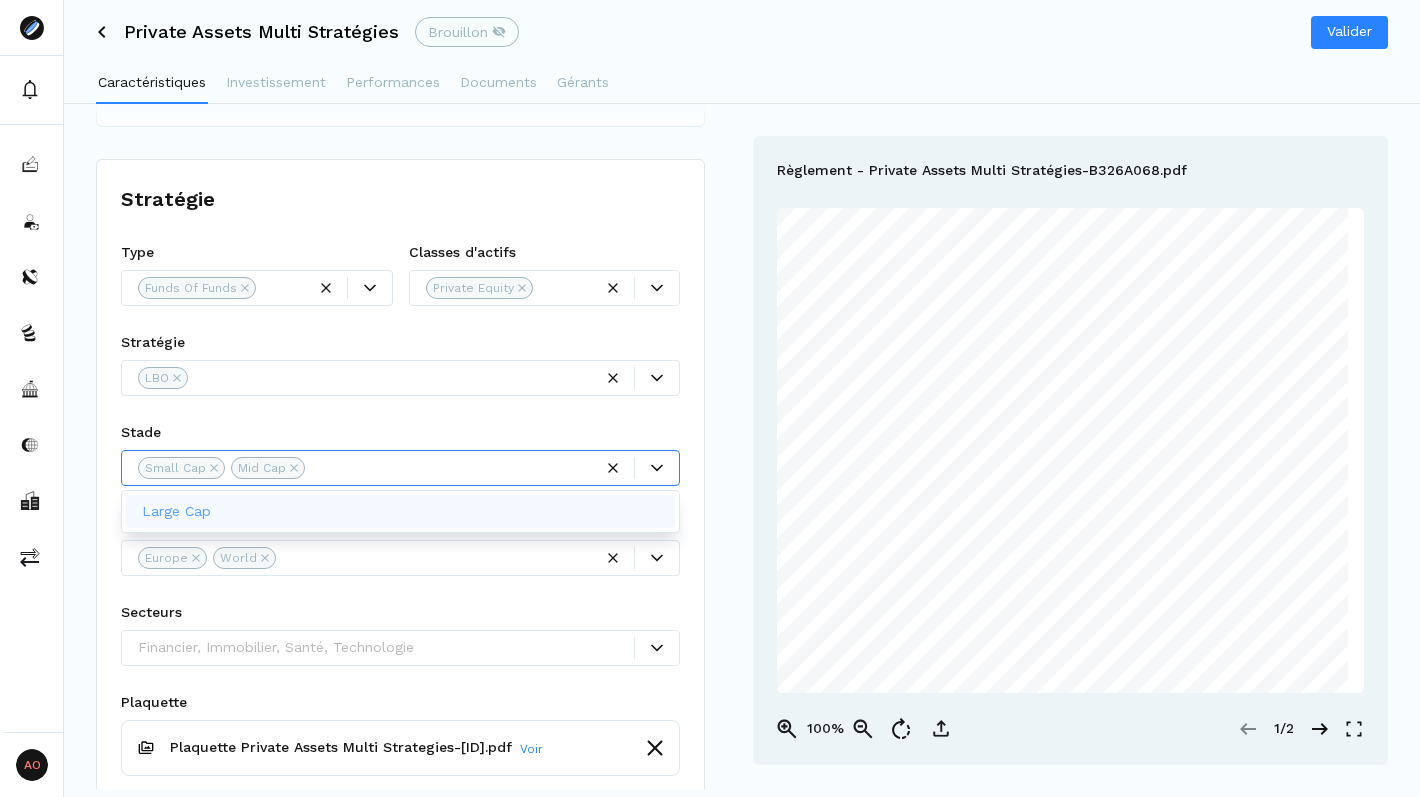 click on "Stratégie Type Funds Of Funds Classes d'actifs Private Equity Stratégie LBO Stade Large Cap, 1 of 1. 1 result available. Use Up and Down to choose options, press Enter to select the currently focused option, press Escape to exit the menu, press Tab to select the option and exit the menu. Small Cap Mid Cap Focus Géo Europe World Secteurs Financier, Immobilier, Santé, Technologie Plaquette Plaquette Private Assets Multi Strategies-57C23250.pdf Voir Objectif de rendement (%) * Stratégie Gérants [PERSON],  Montant cible (en M €) ** Ticket Min Ticket Max" at bounding box center (400, 774) 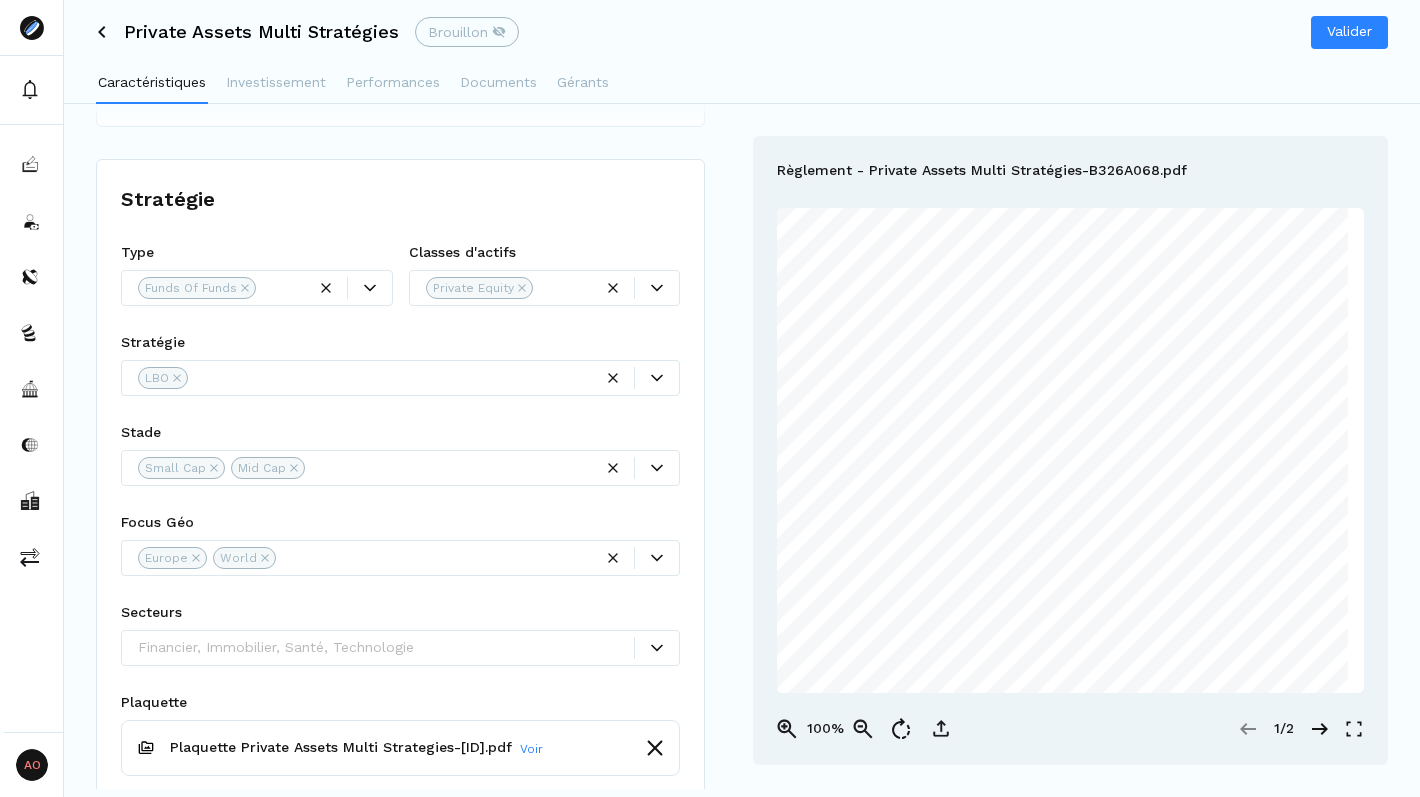 click 